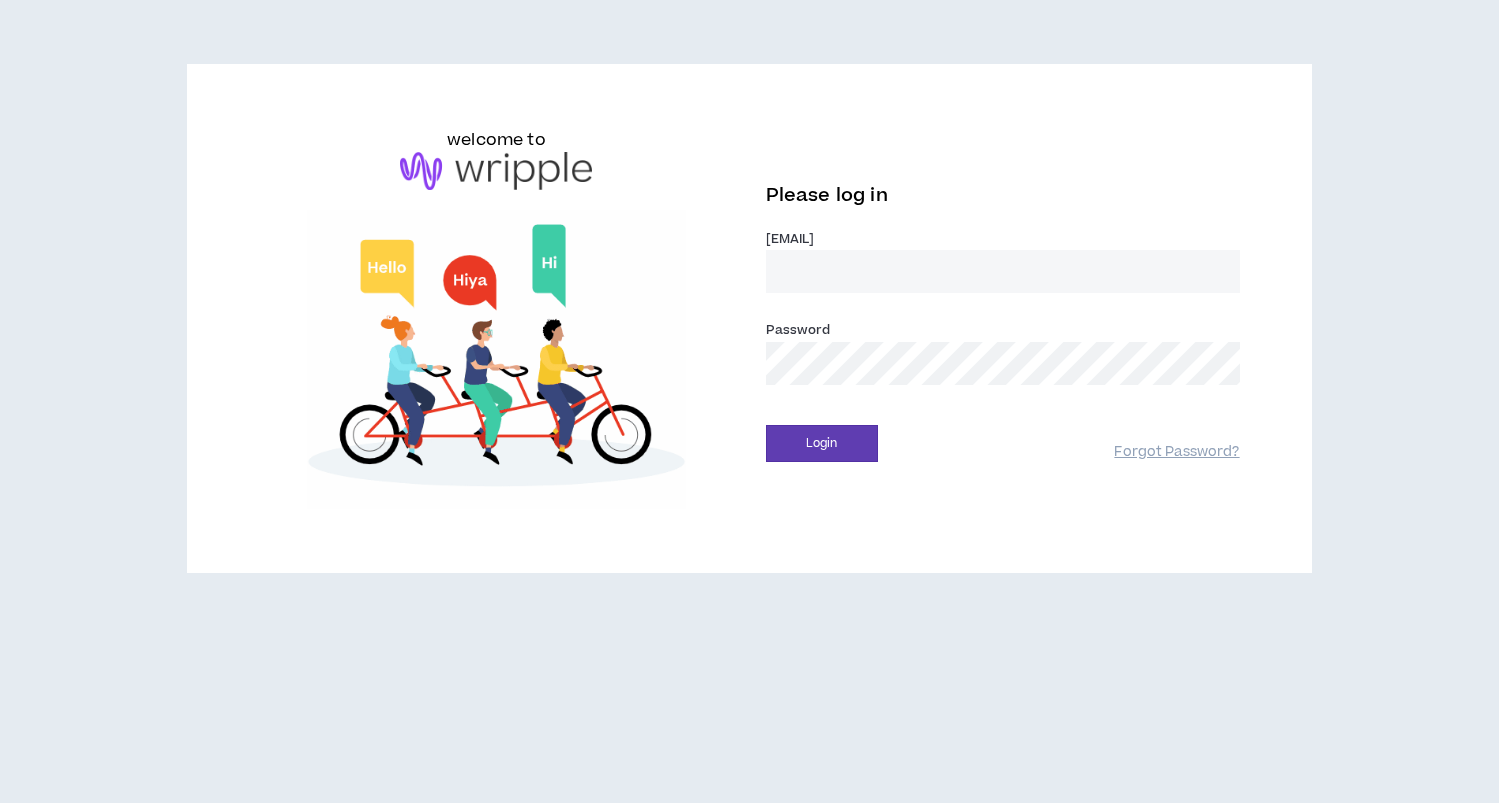 scroll, scrollTop: 0, scrollLeft: 0, axis: both 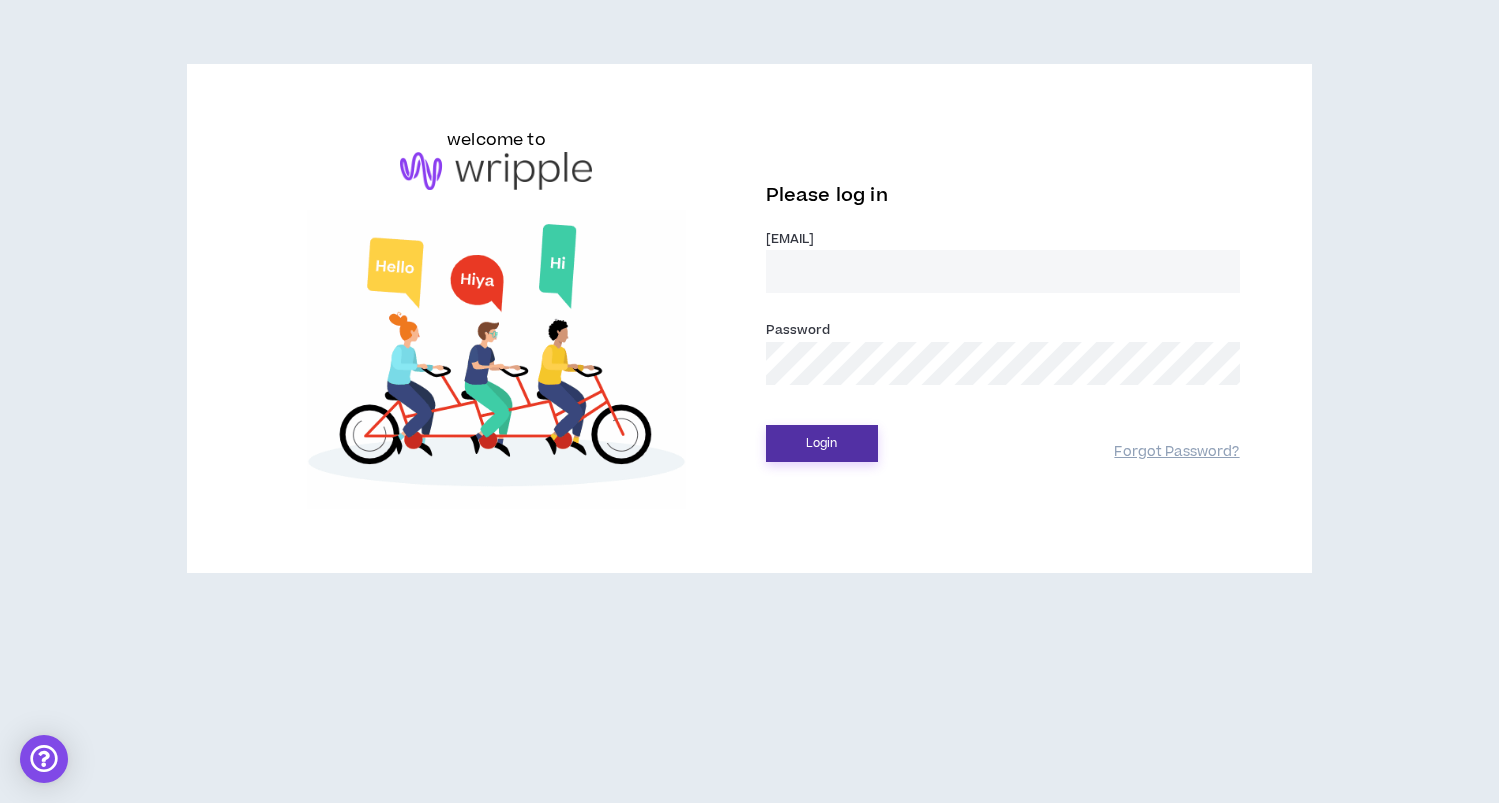 type on "ray@wripple.com" 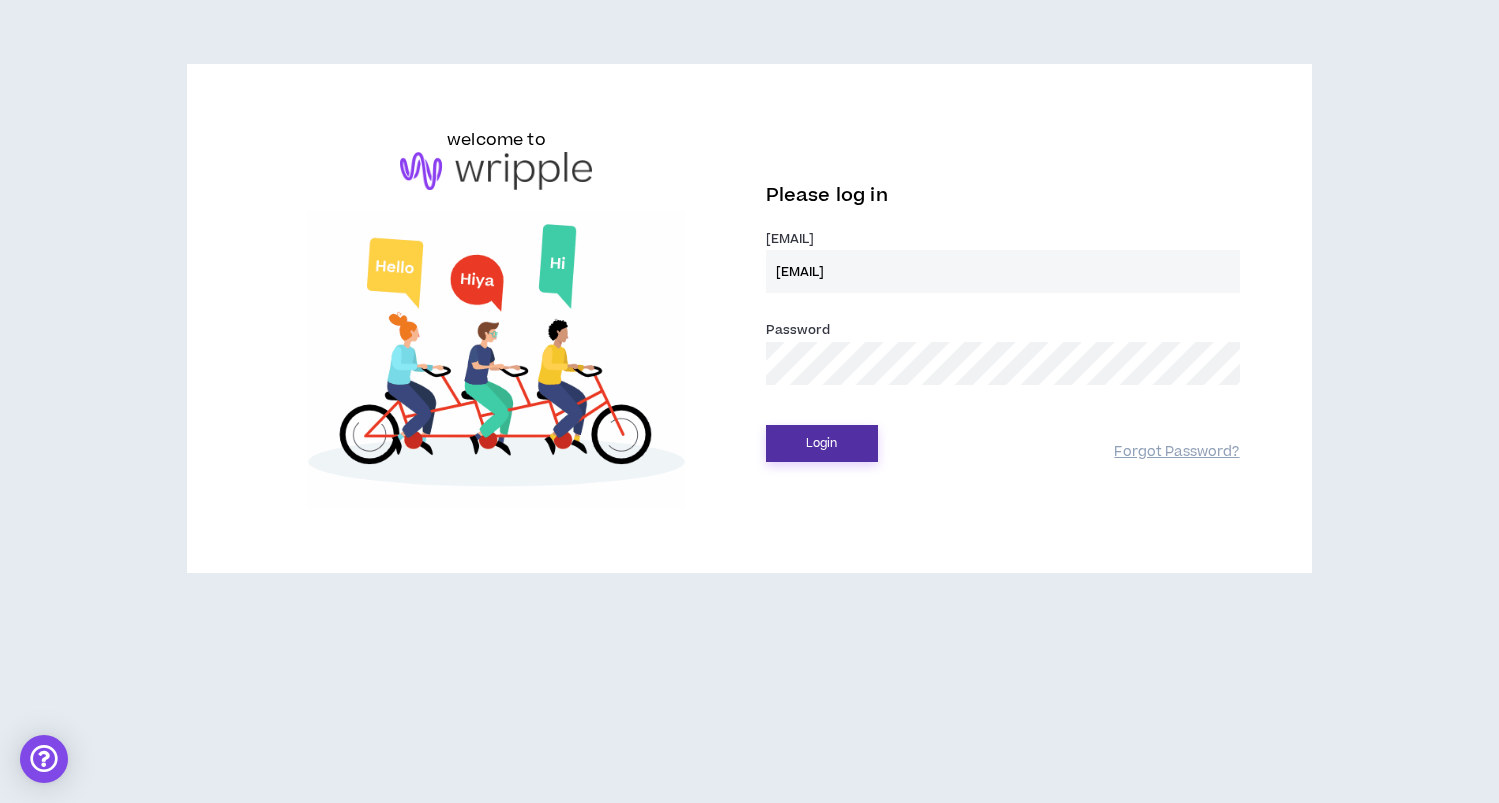 click on "Login" at bounding box center [822, 443] 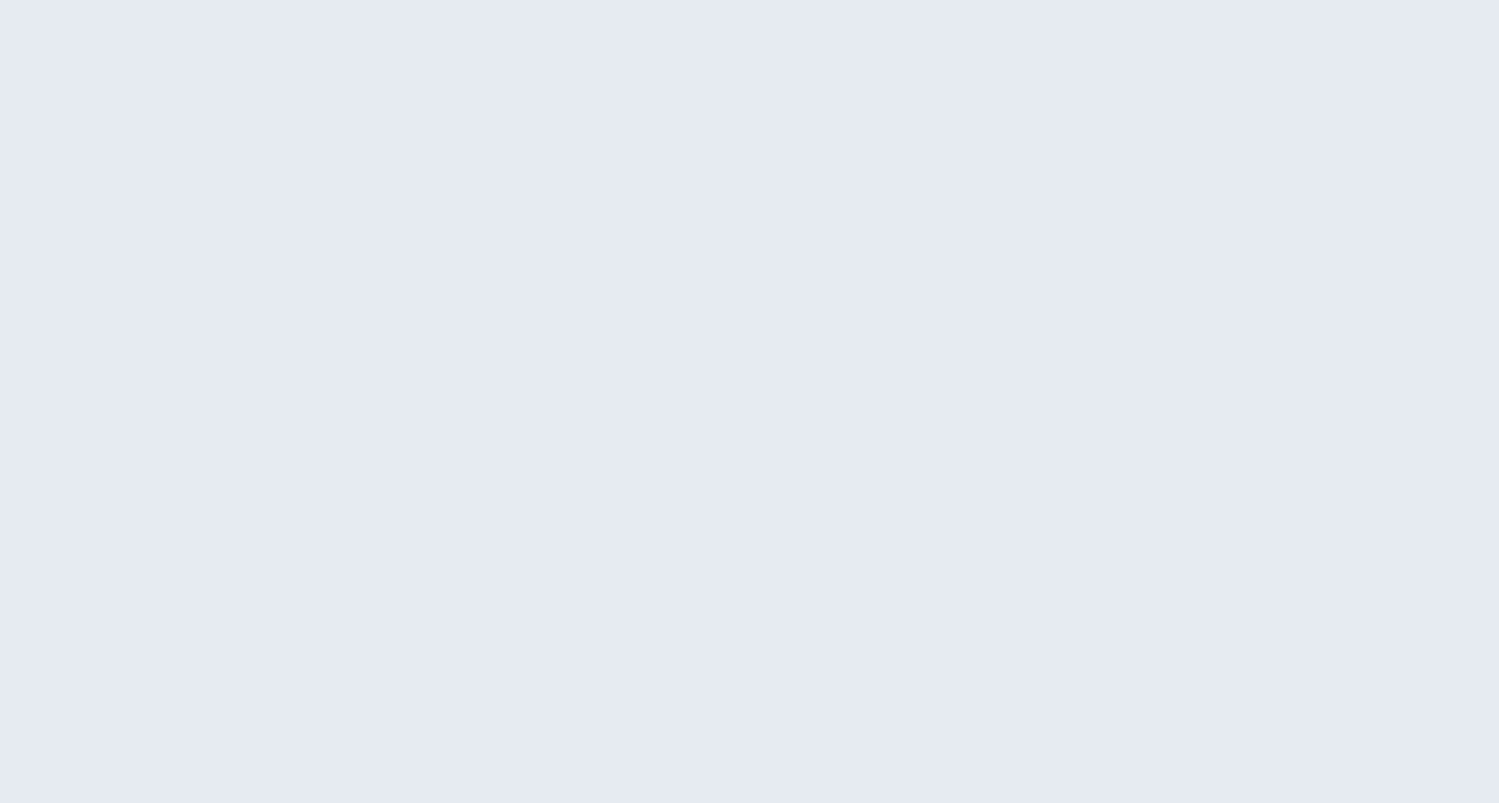 scroll, scrollTop: 0, scrollLeft: 0, axis: both 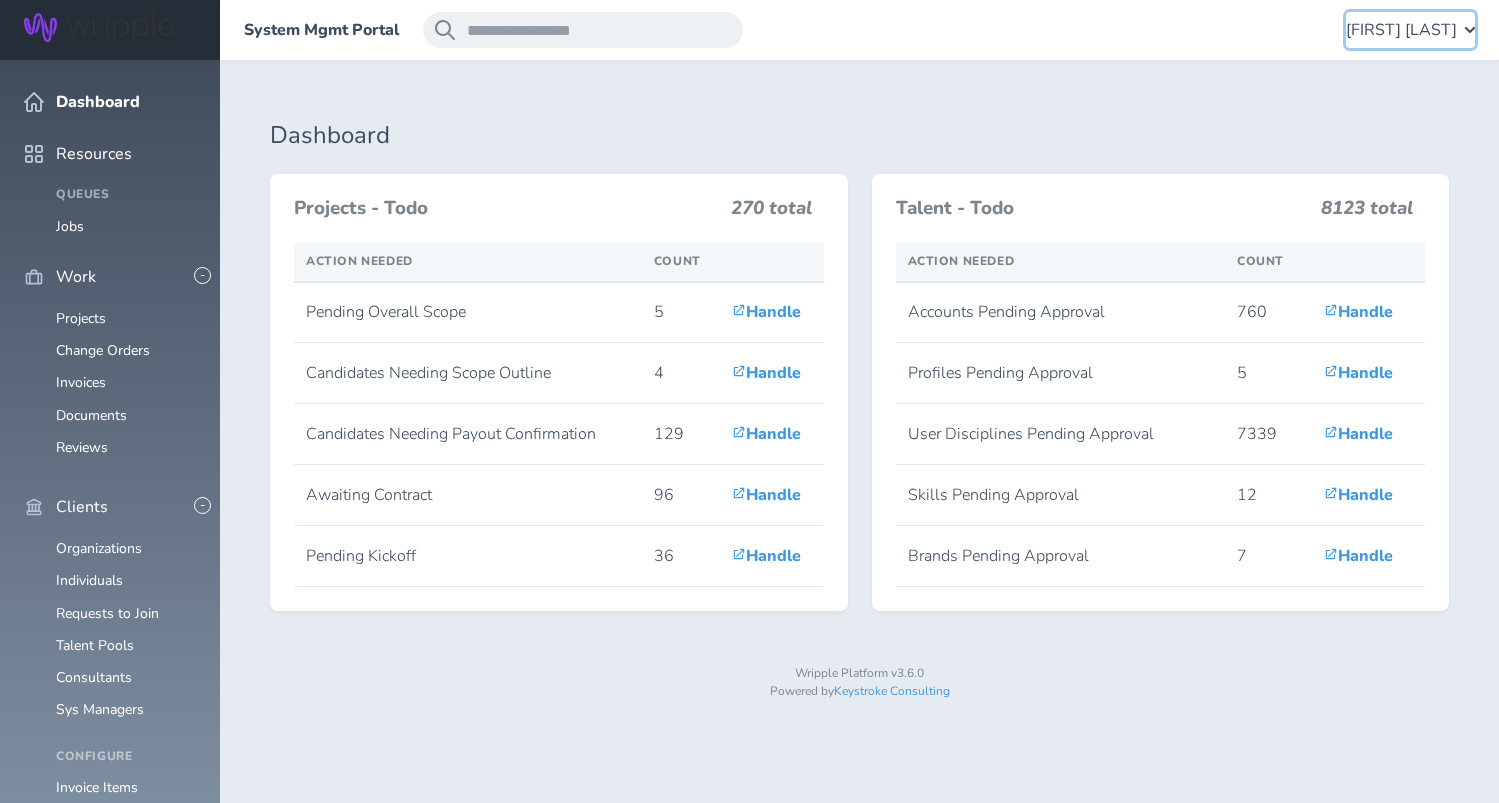 click on "[FIRST] [LAST]" at bounding box center [1401, 30] 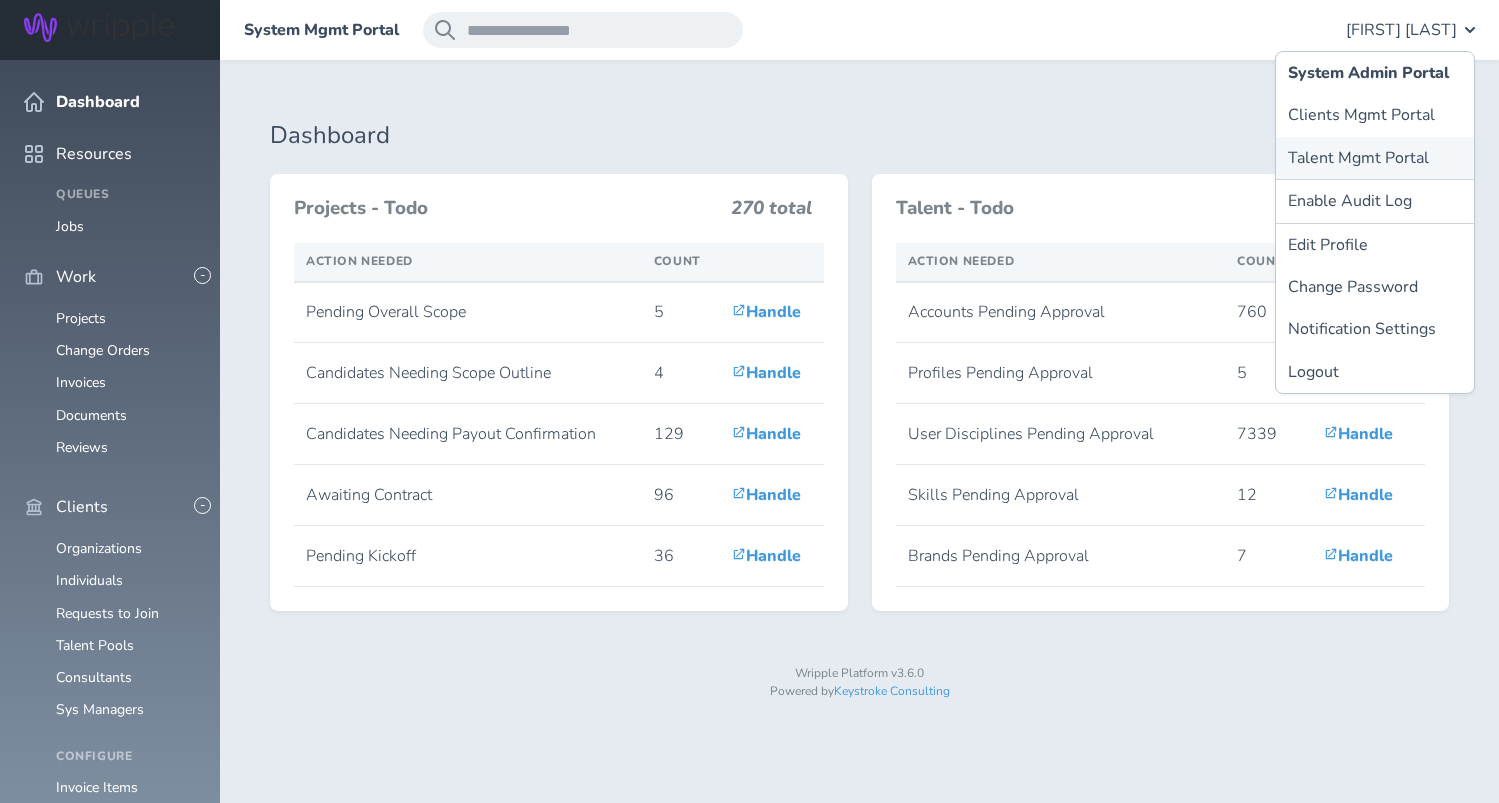 click on "Talent Mgmt Portal" at bounding box center (1375, 158) 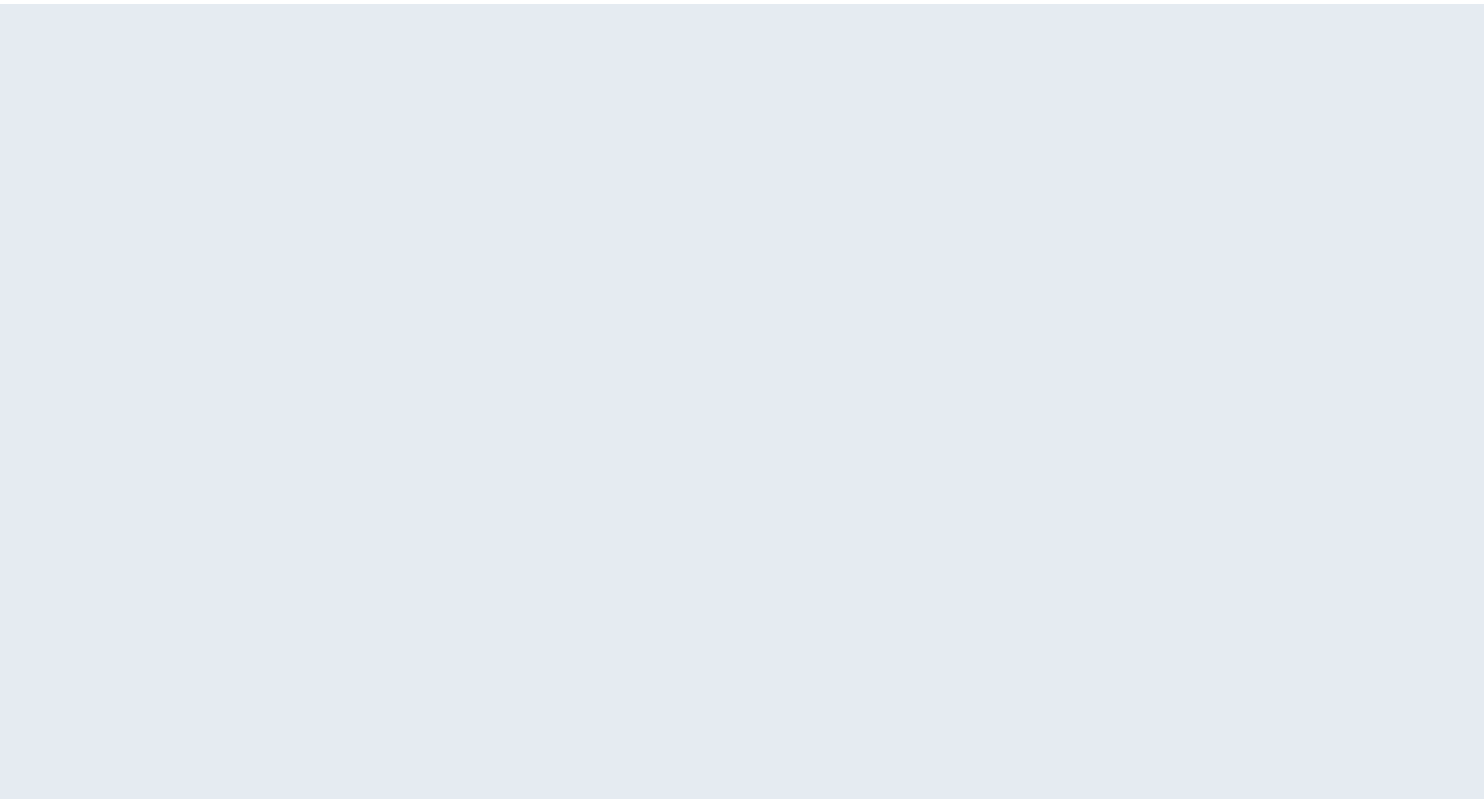scroll, scrollTop: 0, scrollLeft: 0, axis: both 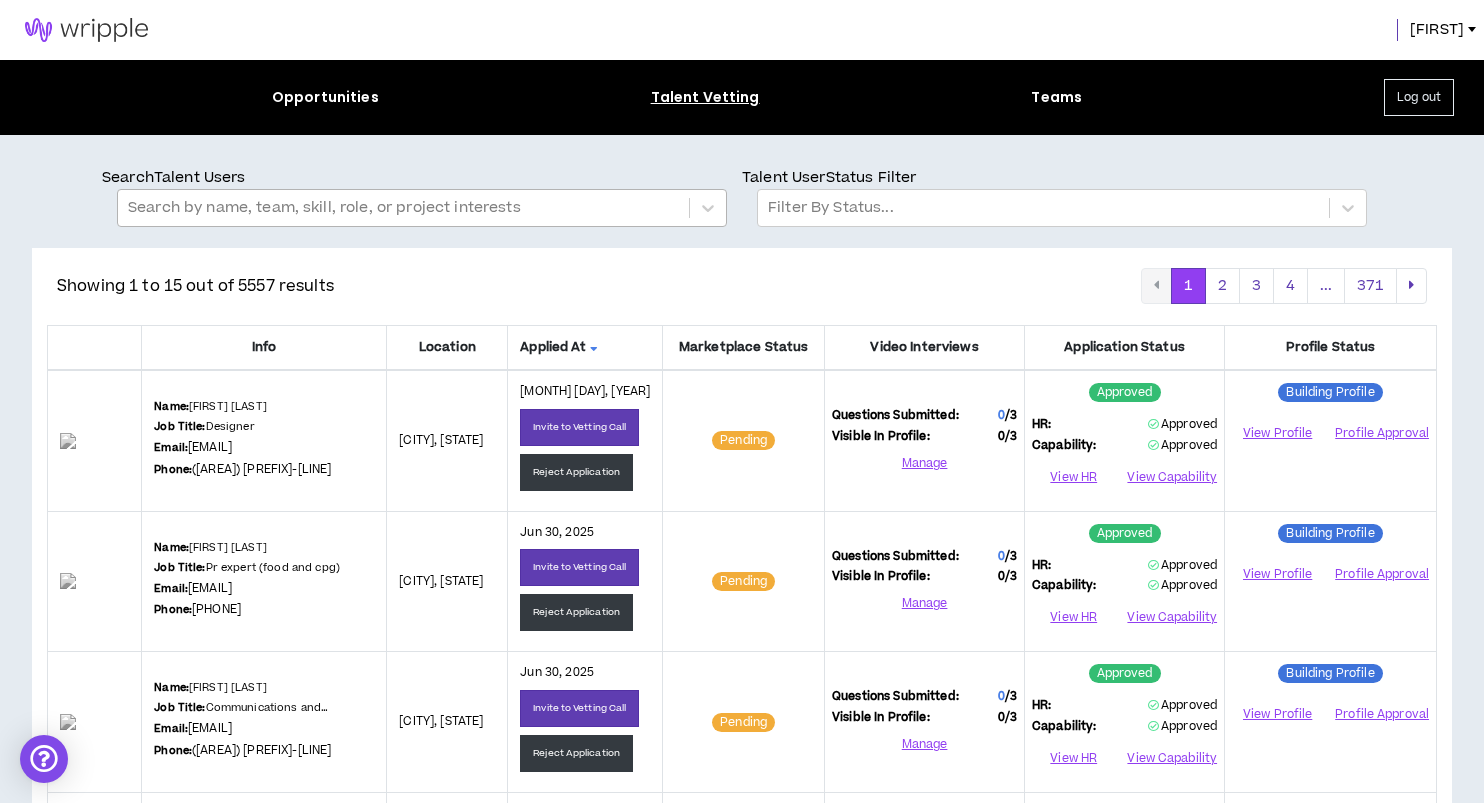 click at bounding box center (403, 208) 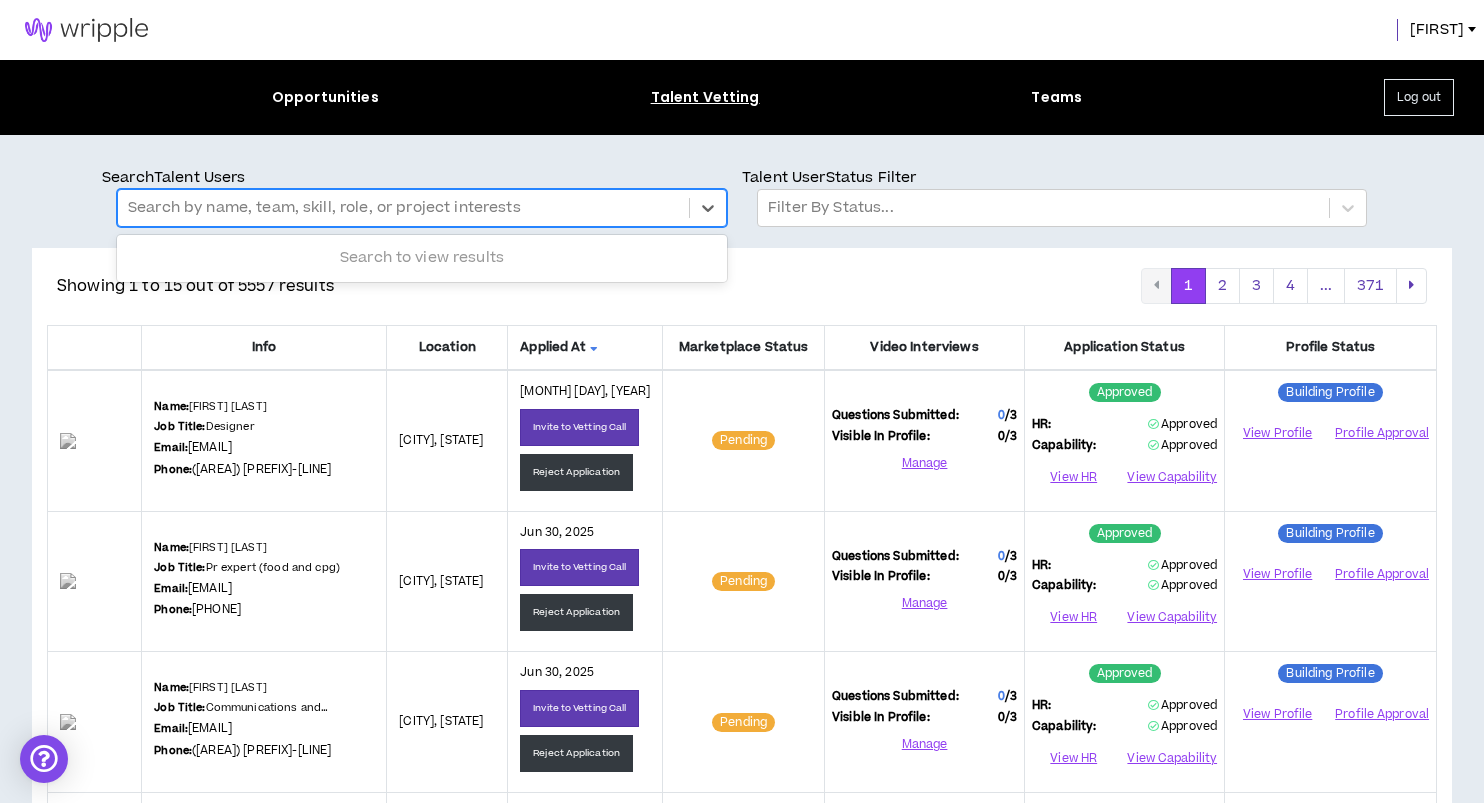 paste on "********" 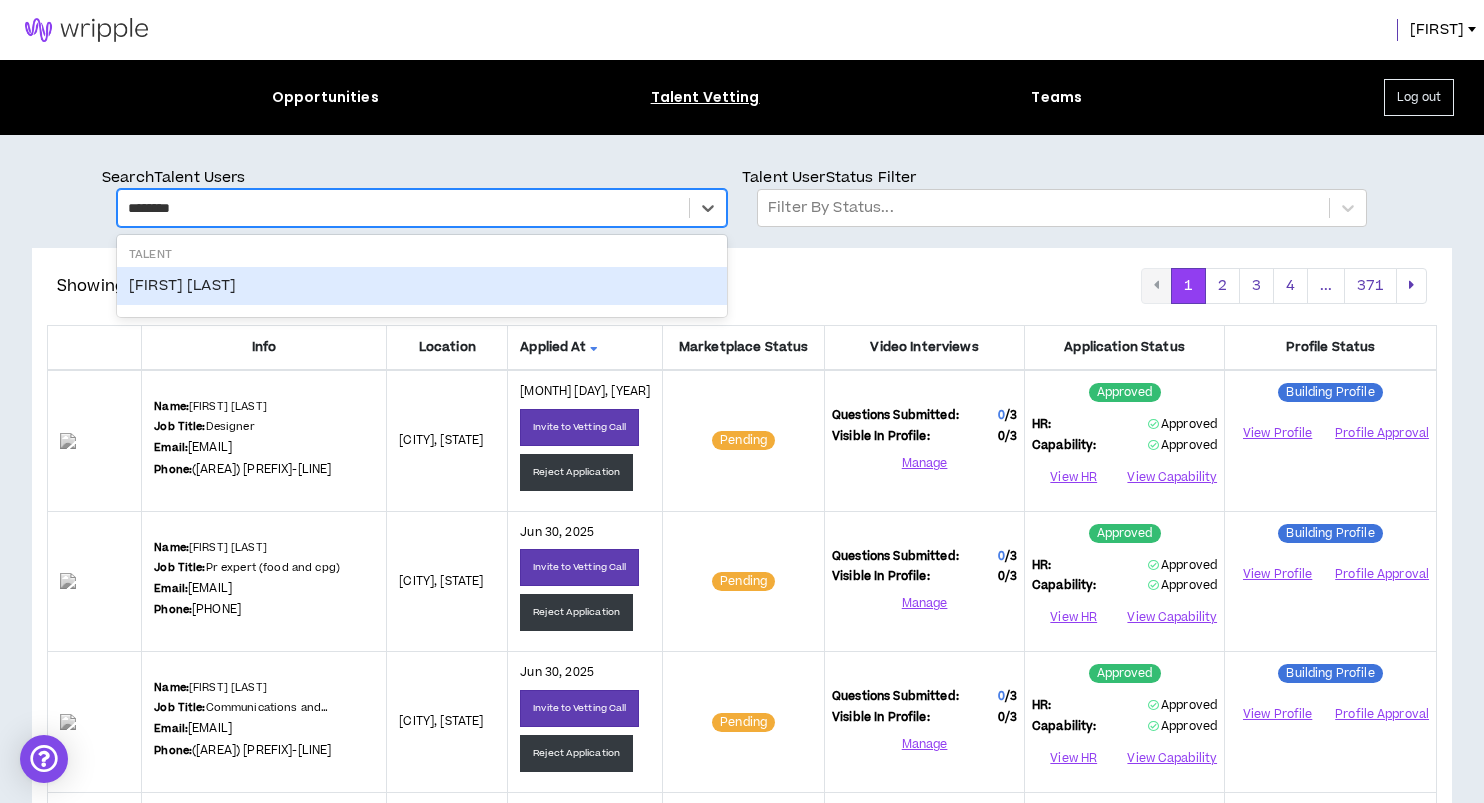 click on "[FIRST] [LAST]" at bounding box center (422, 286) 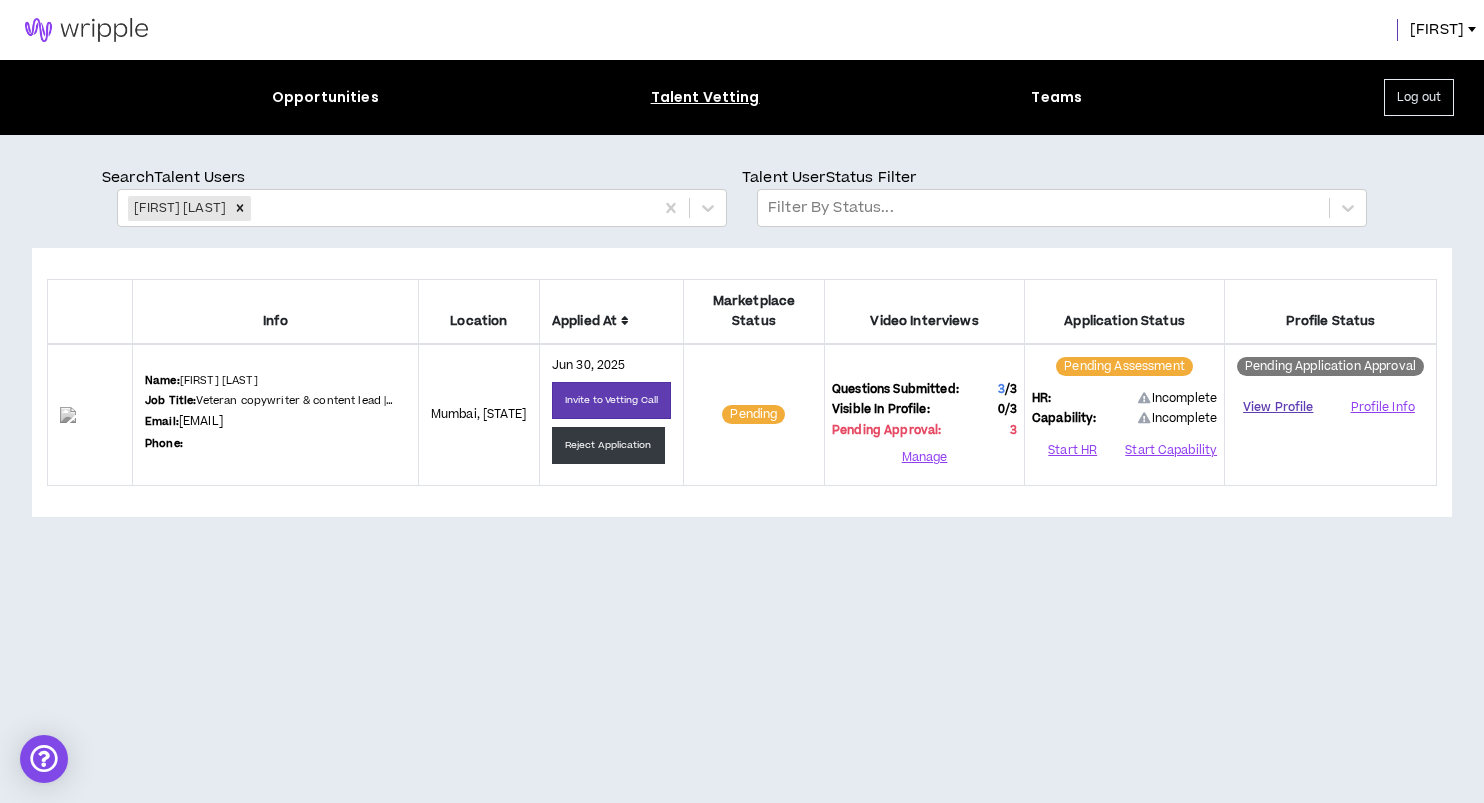 click on "[ACTION]" at bounding box center (1278, 407) 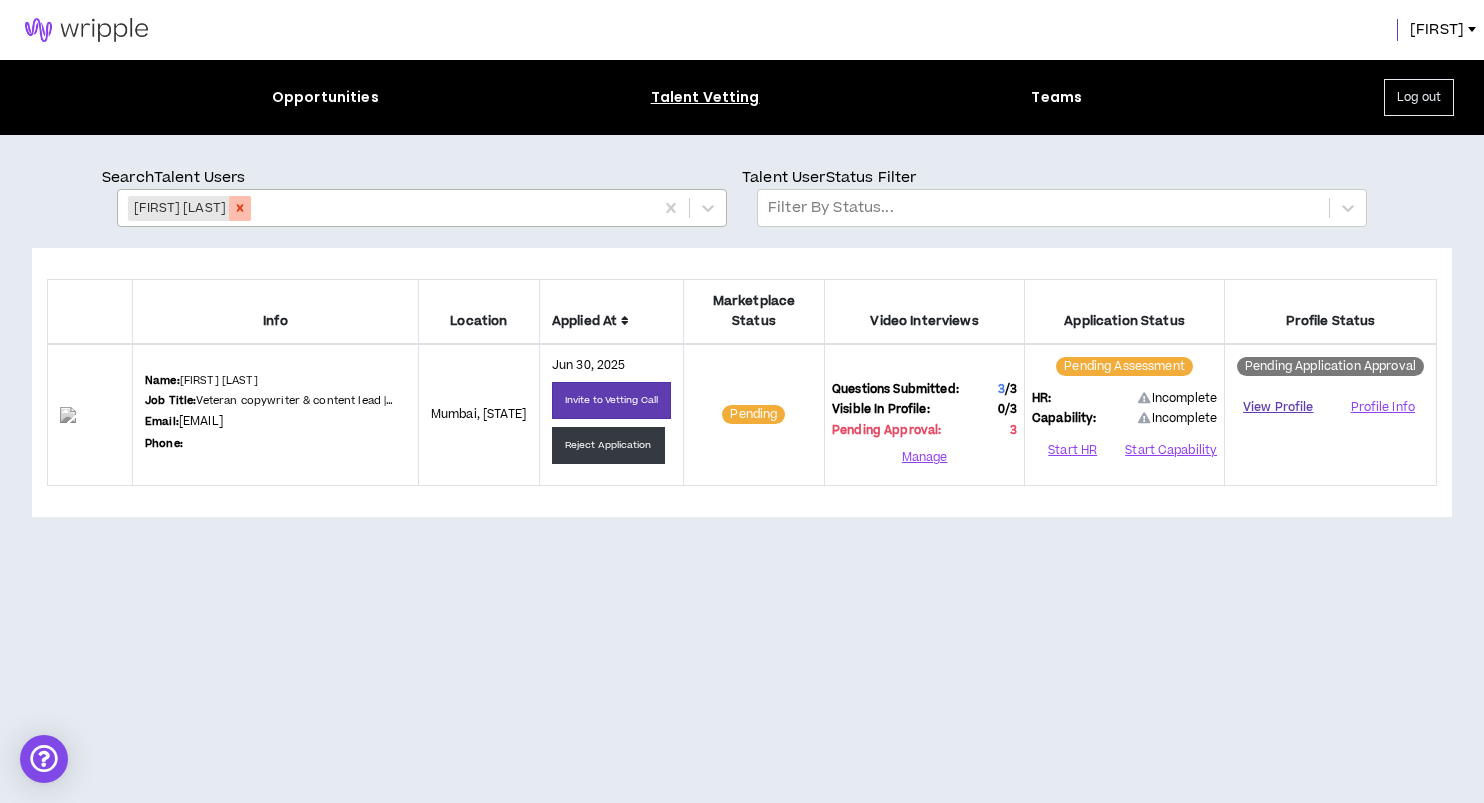click at bounding box center [240, 208] 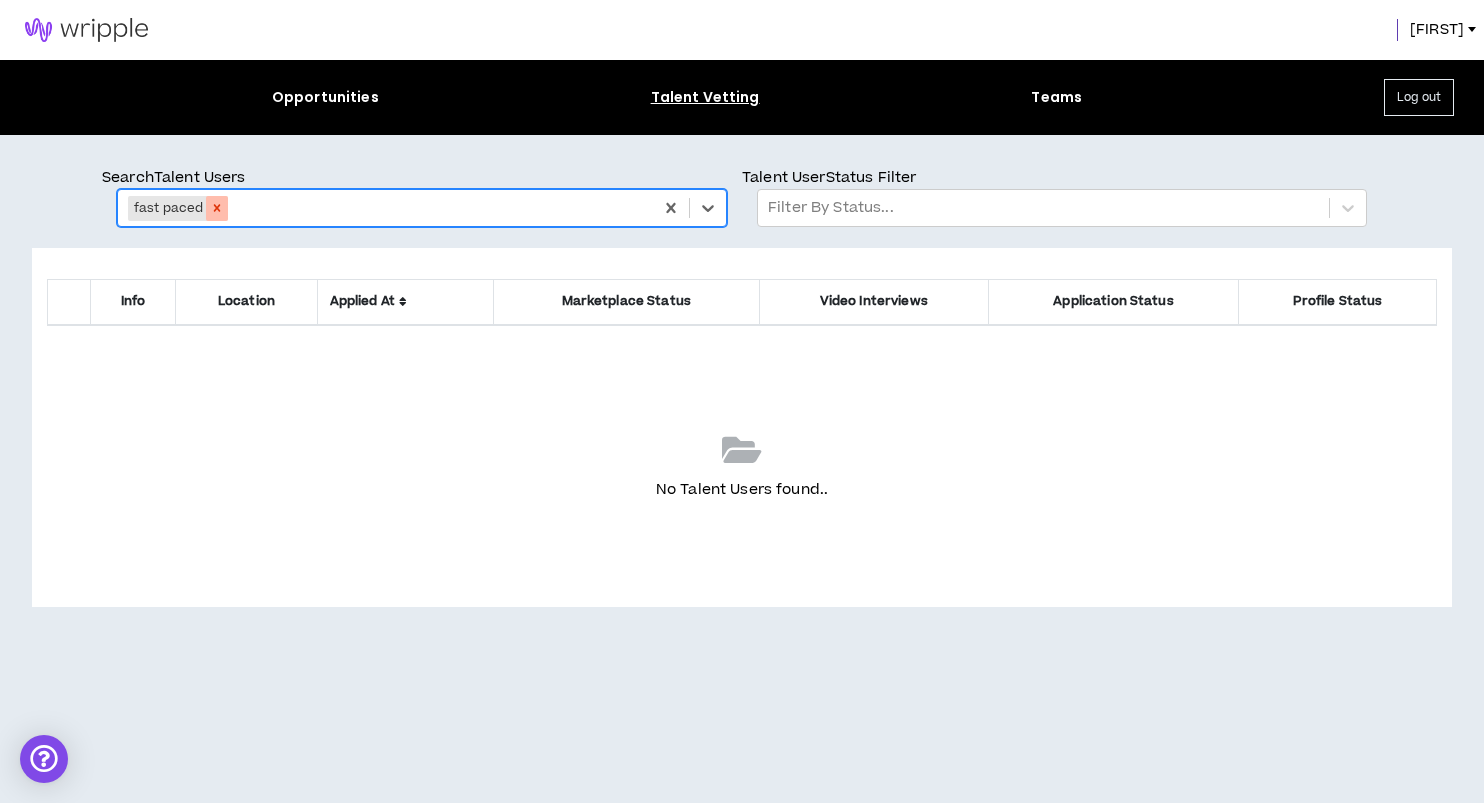 click at bounding box center (217, 208) 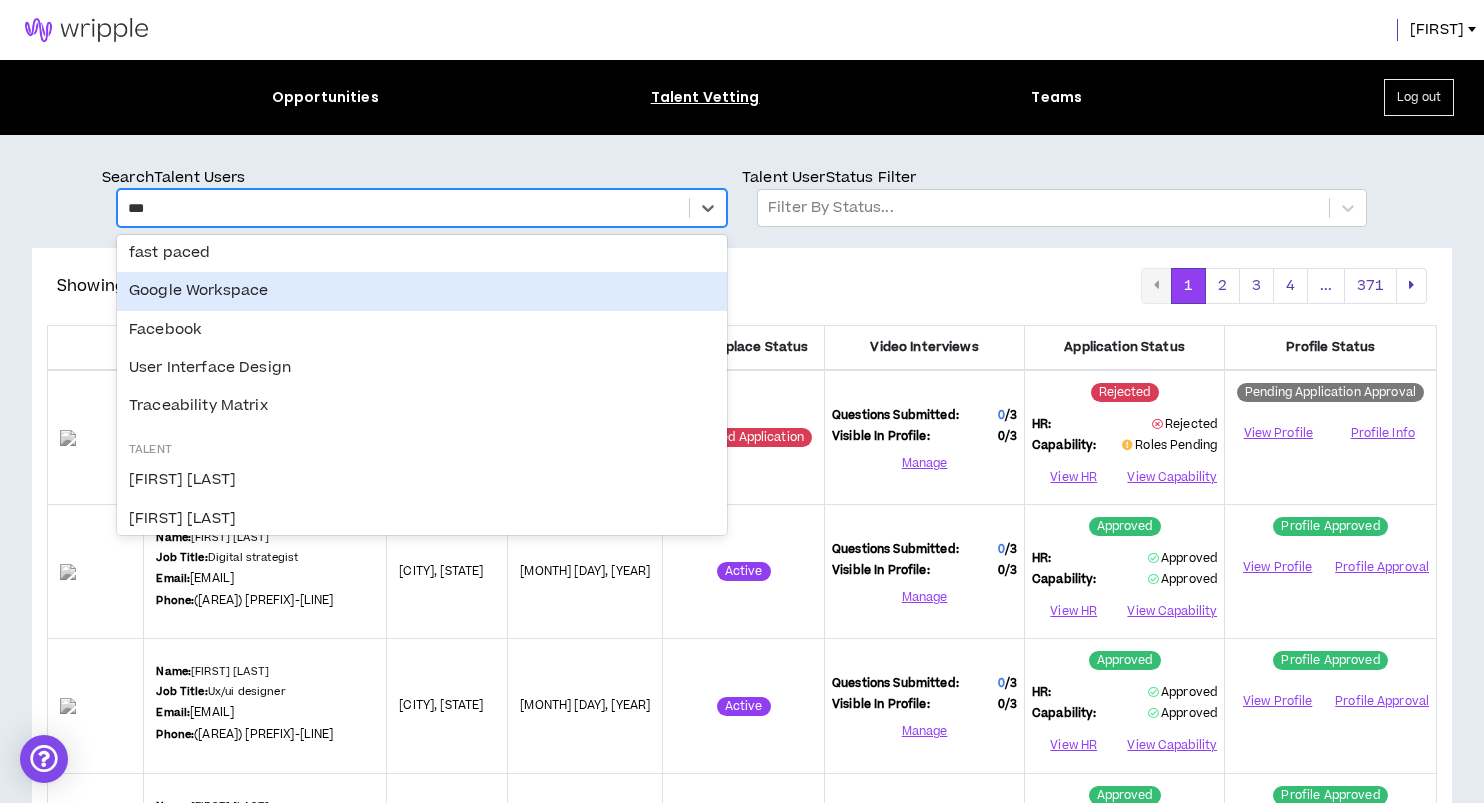 scroll, scrollTop: 0, scrollLeft: 0, axis: both 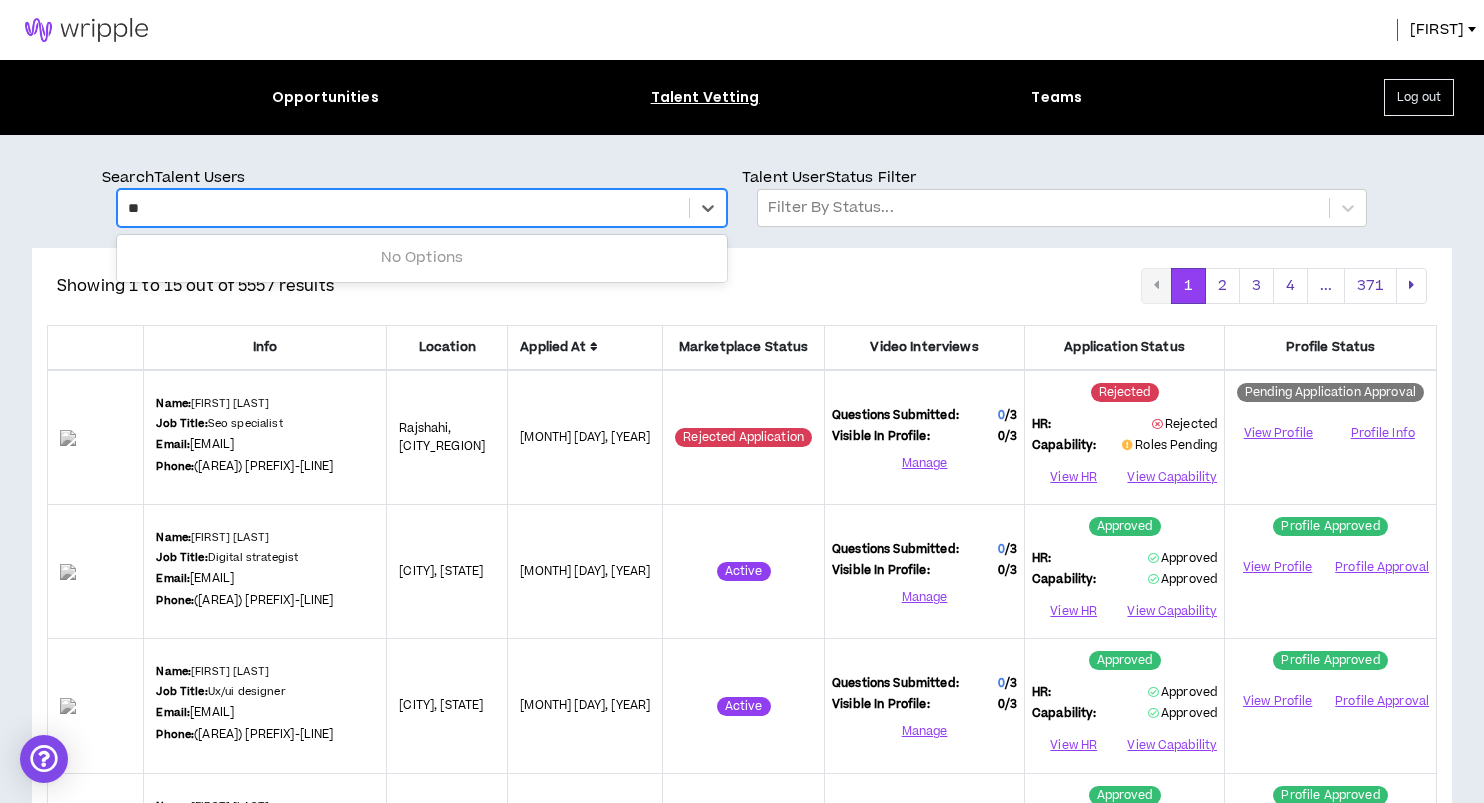 type on "*" 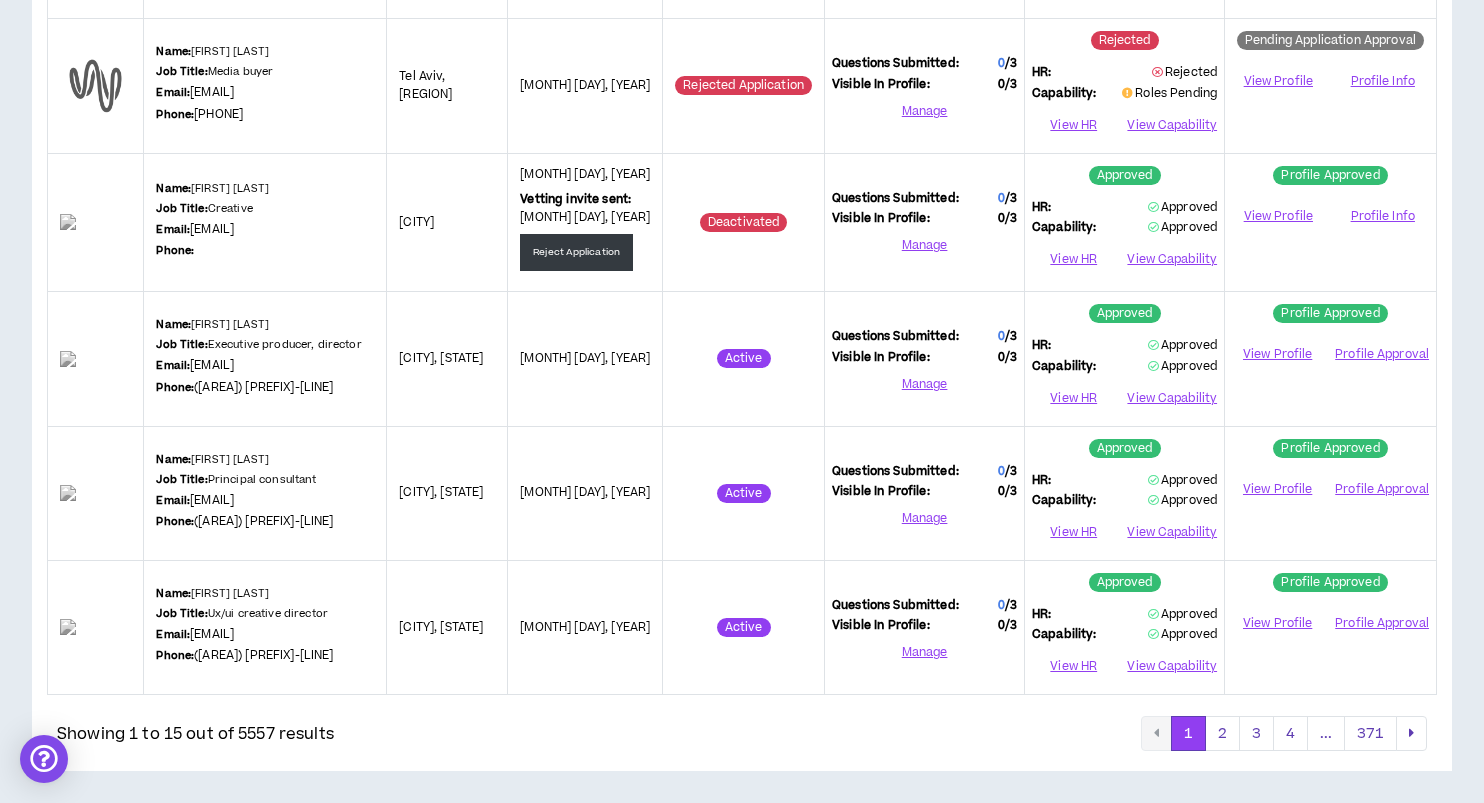 scroll, scrollTop: 0, scrollLeft: 0, axis: both 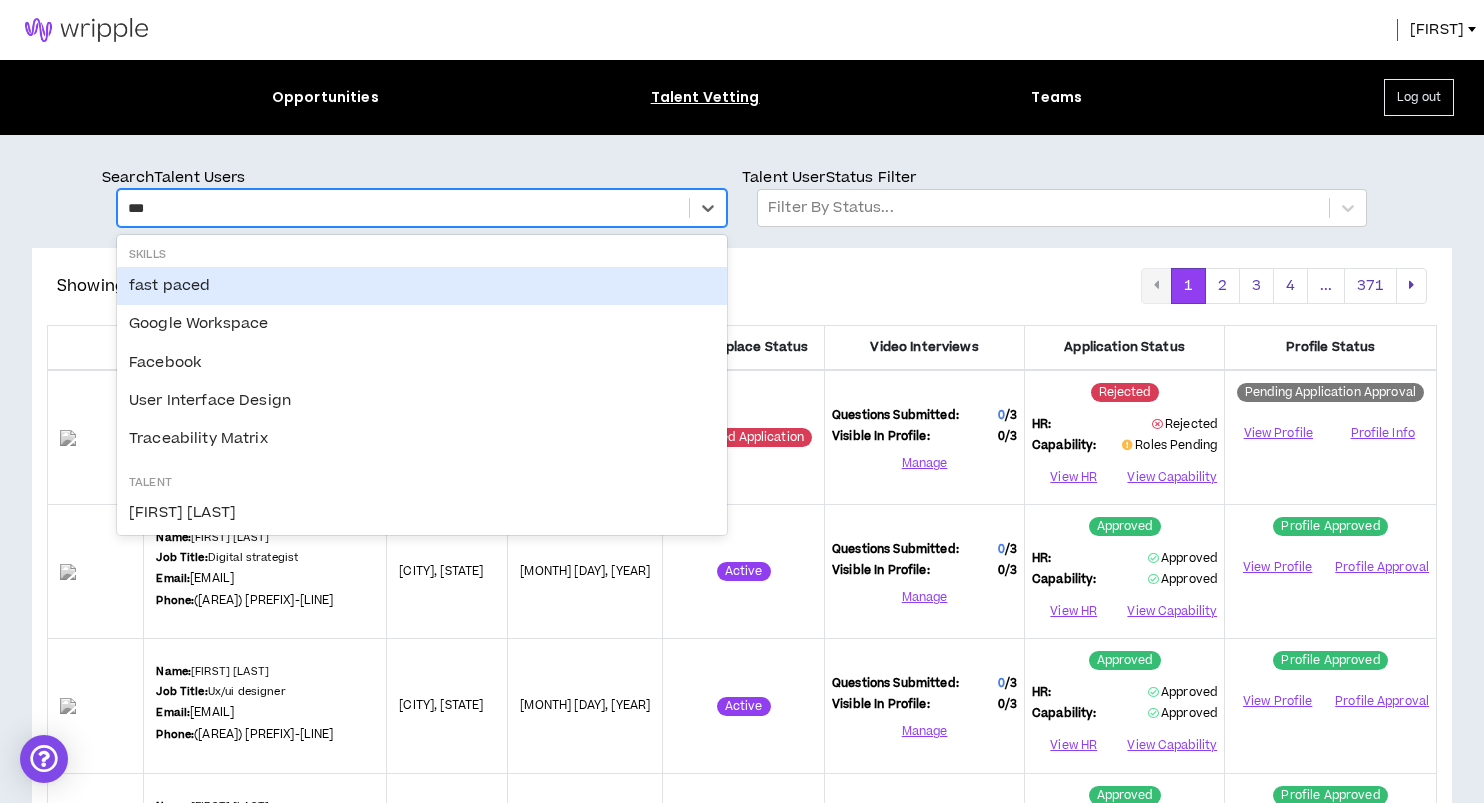 click on "[FIRST]" at bounding box center (1437, 30) 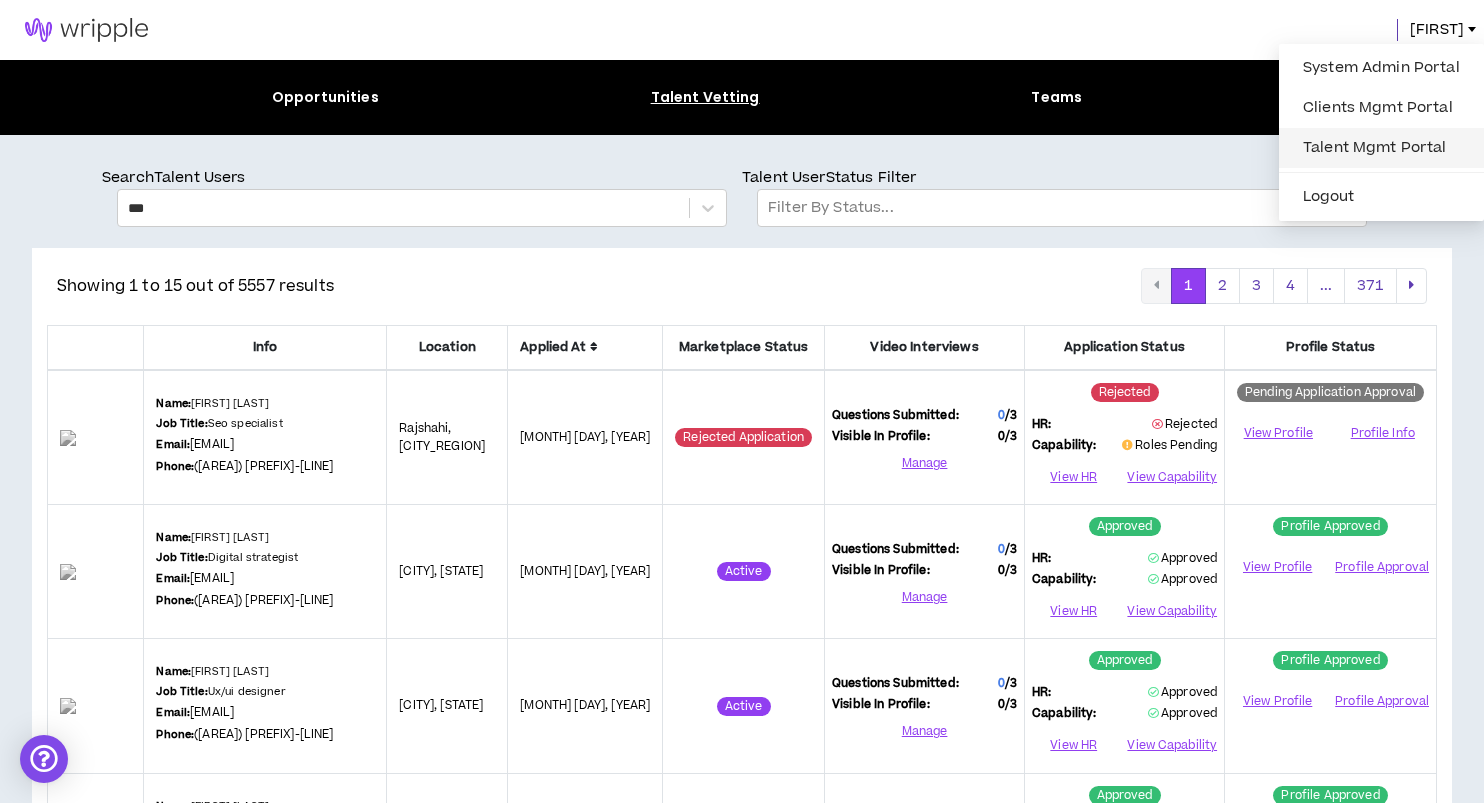 click on "Talent Mgmt Portal" at bounding box center [1381, 148] 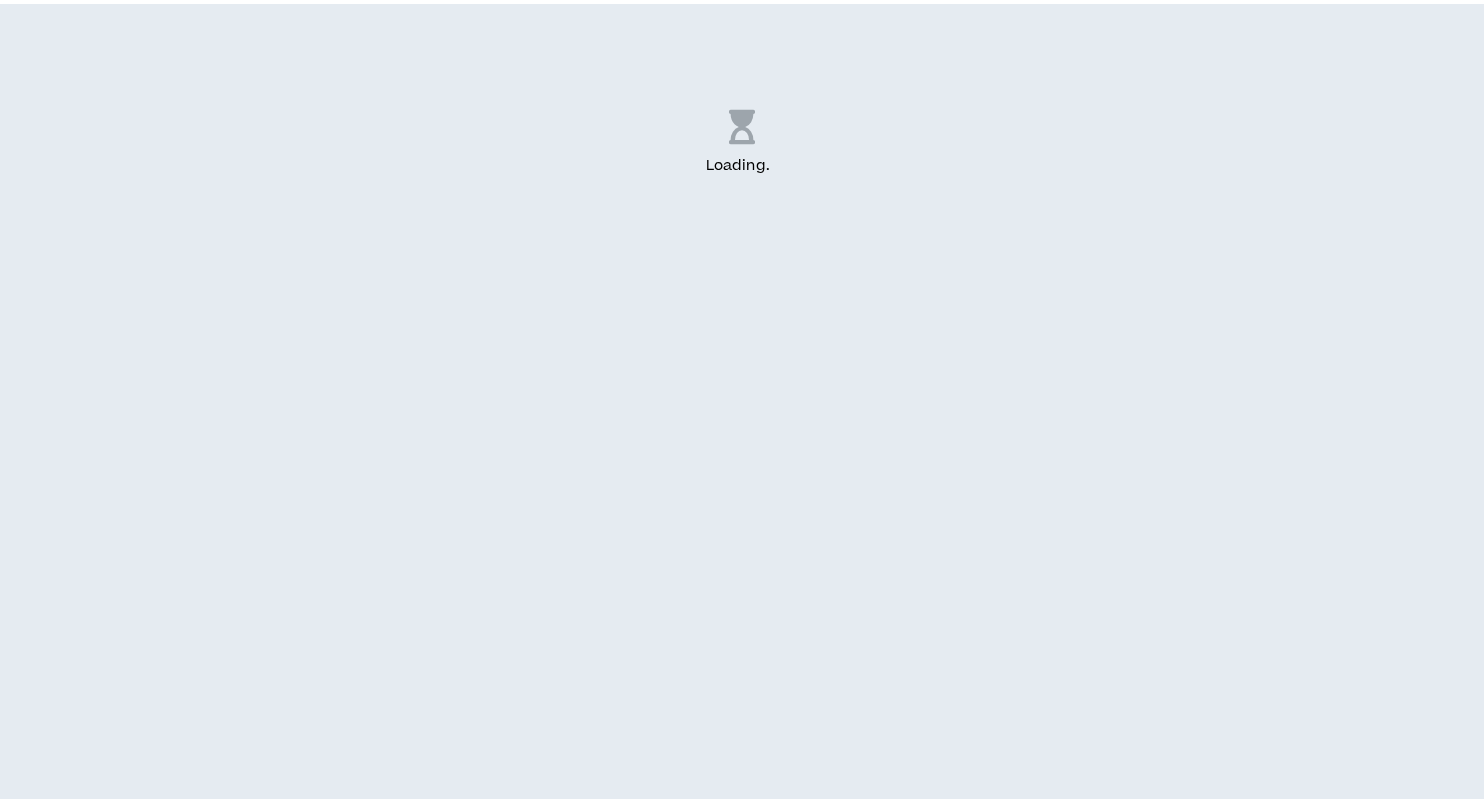 scroll, scrollTop: 0, scrollLeft: 0, axis: both 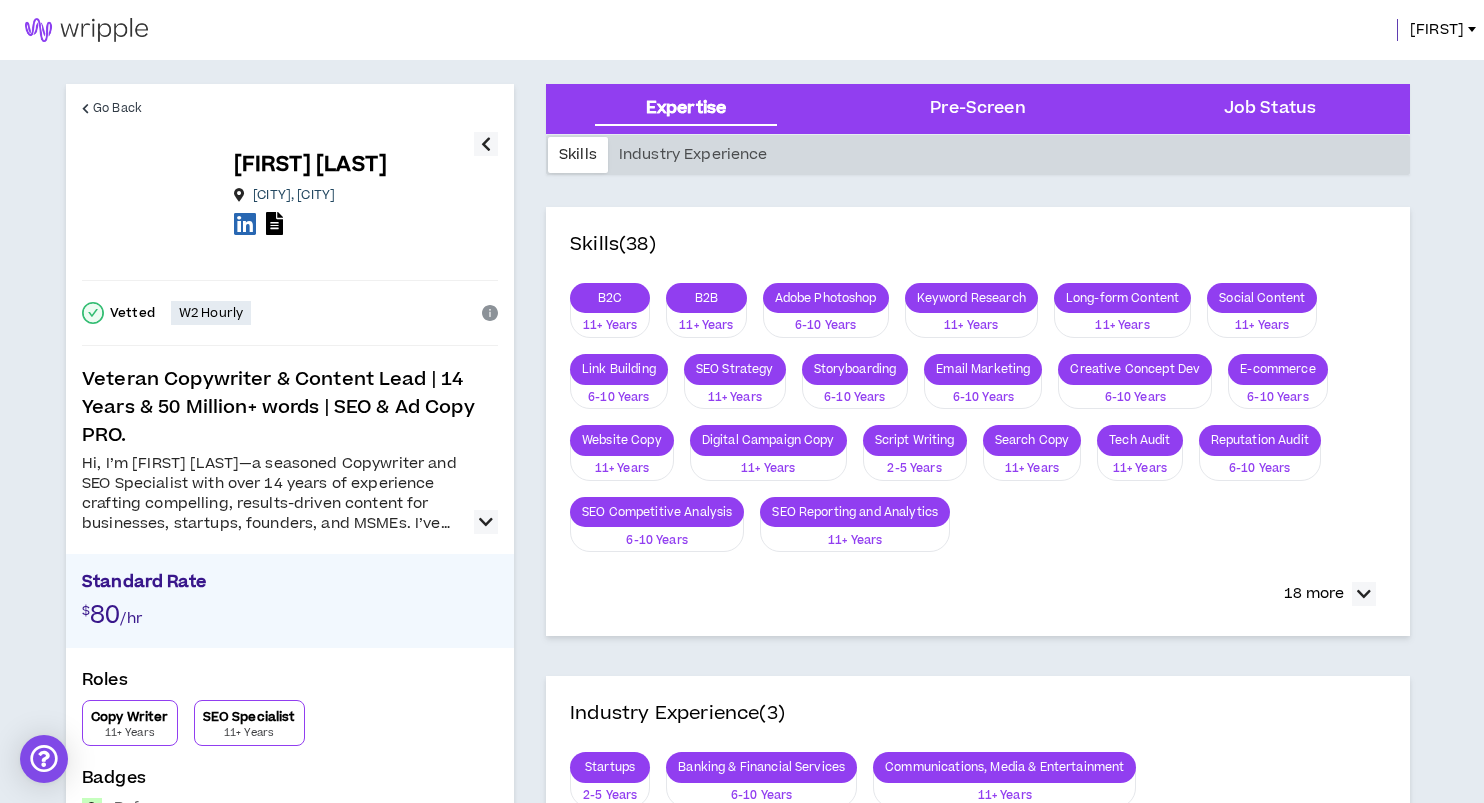 click at bounding box center (486, 522) 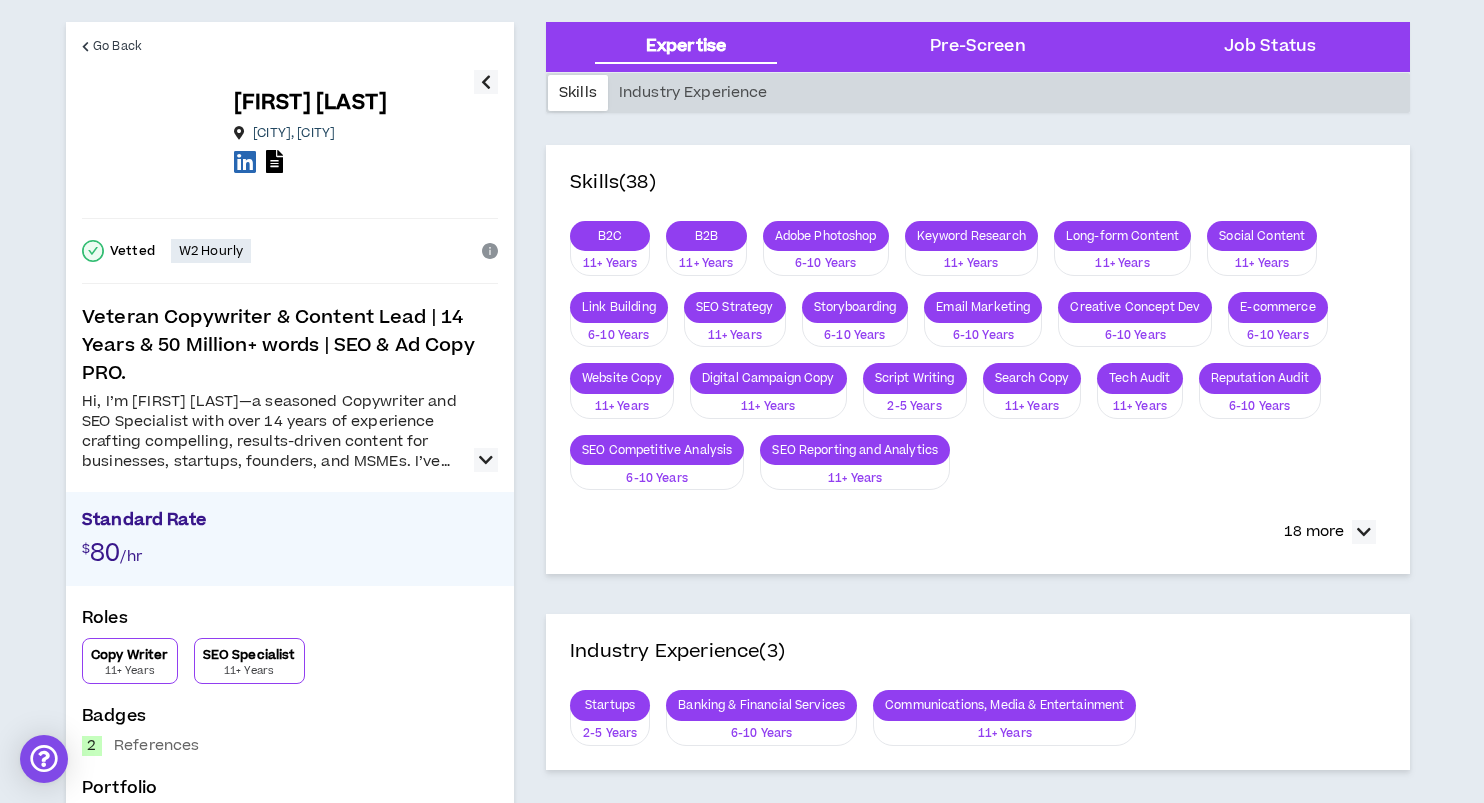 scroll, scrollTop: 0, scrollLeft: 0, axis: both 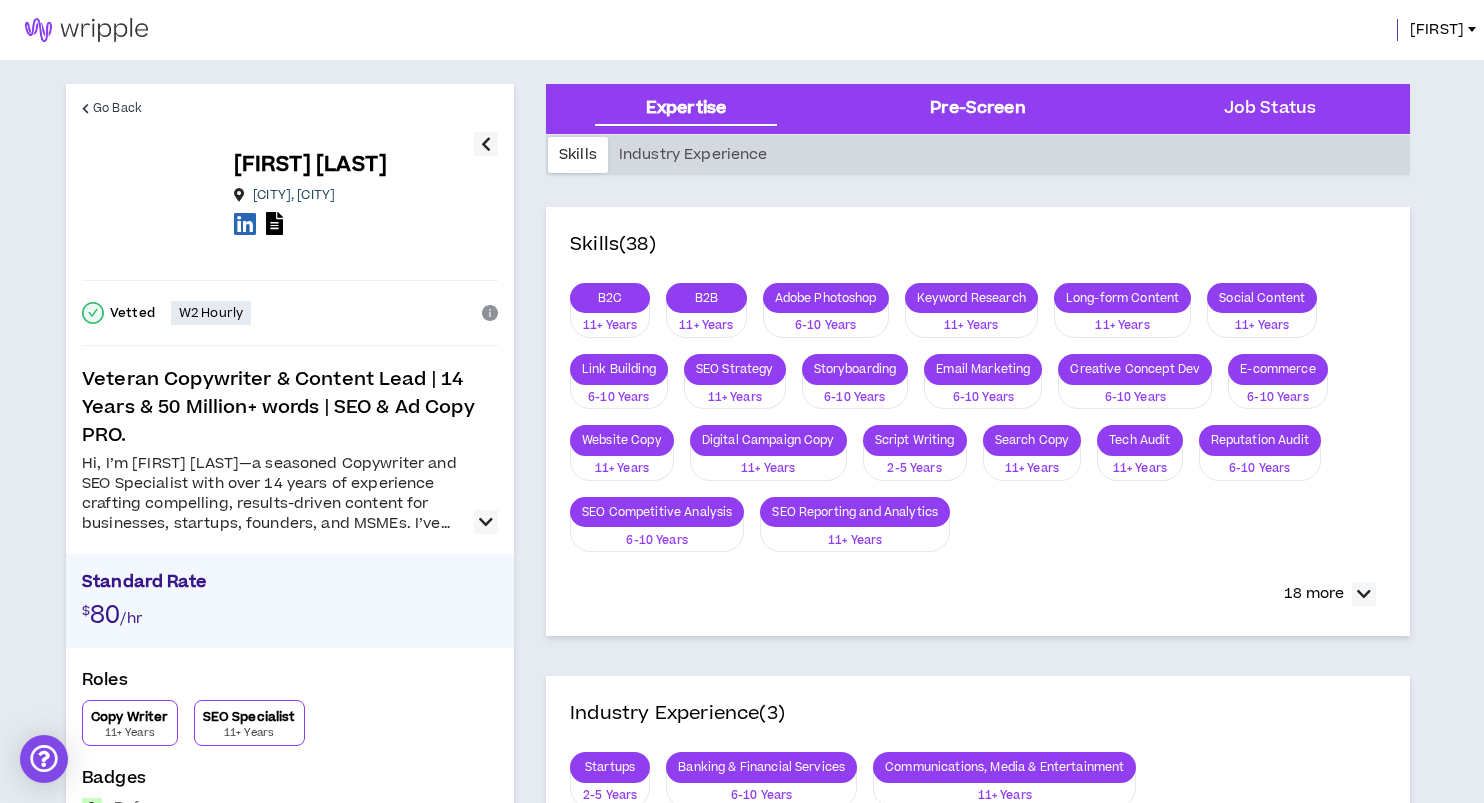click on "Pre-Screen" at bounding box center (977, 109) 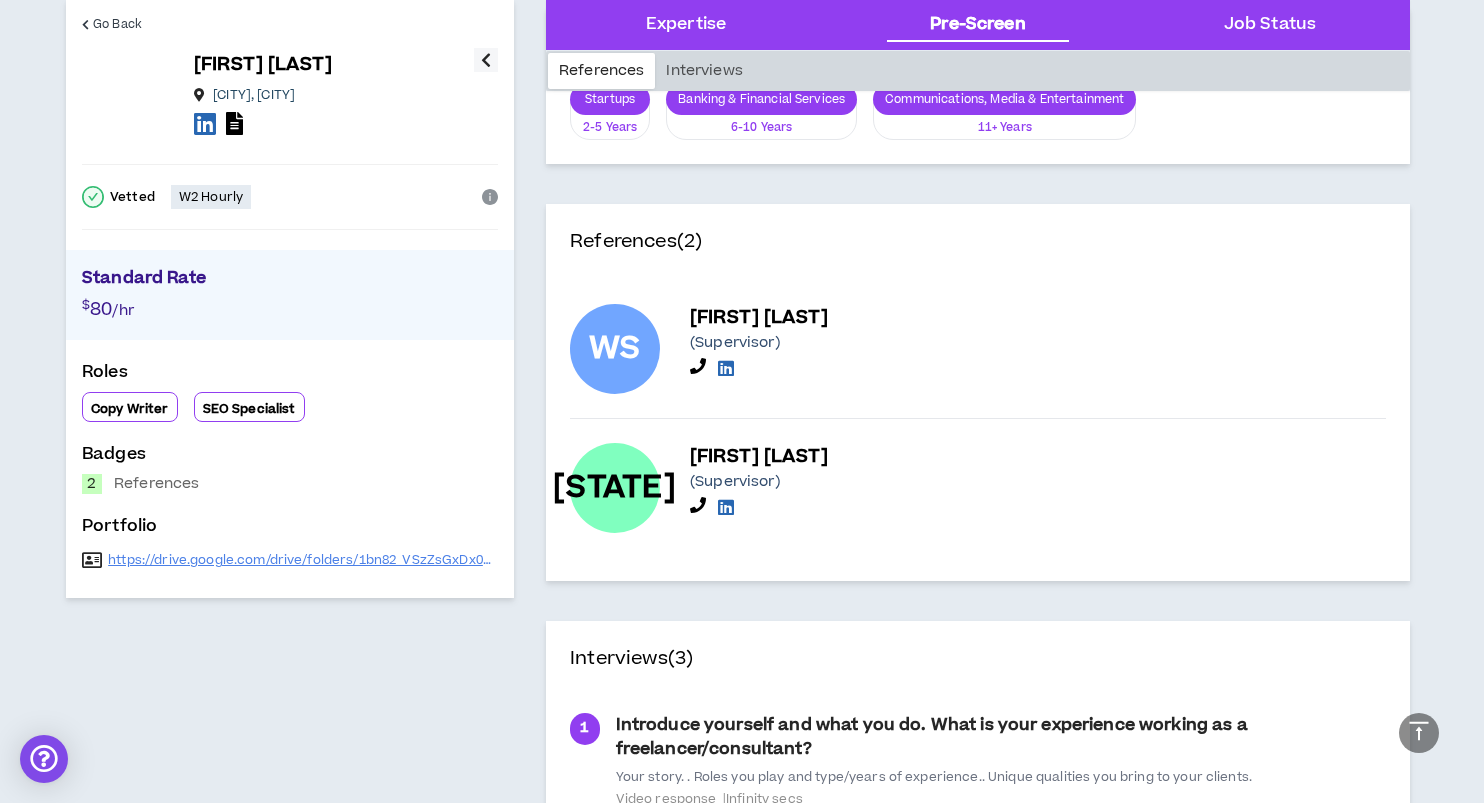 scroll, scrollTop: 743, scrollLeft: 0, axis: vertical 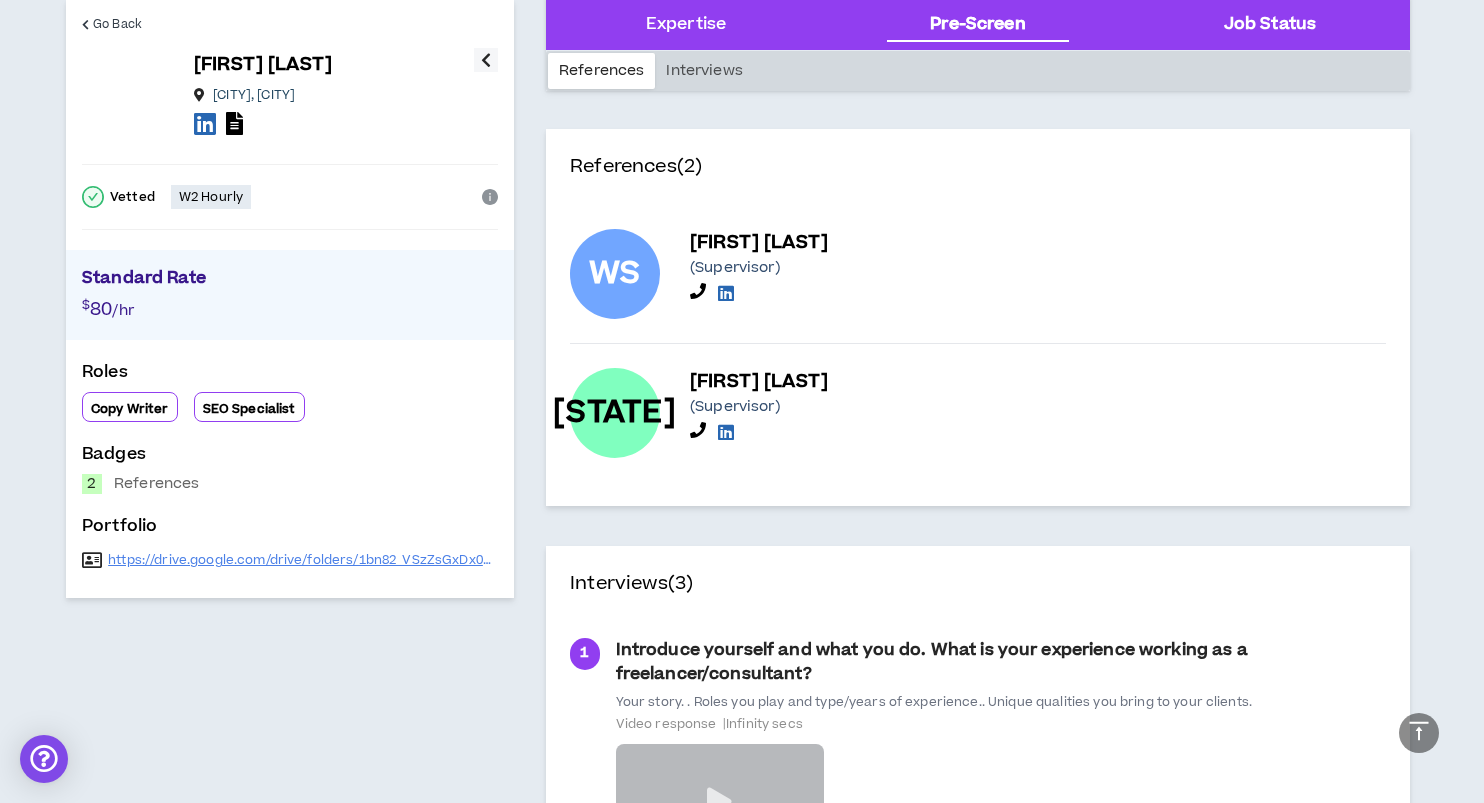 click on "Job Status" at bounding box center (1270, 25) 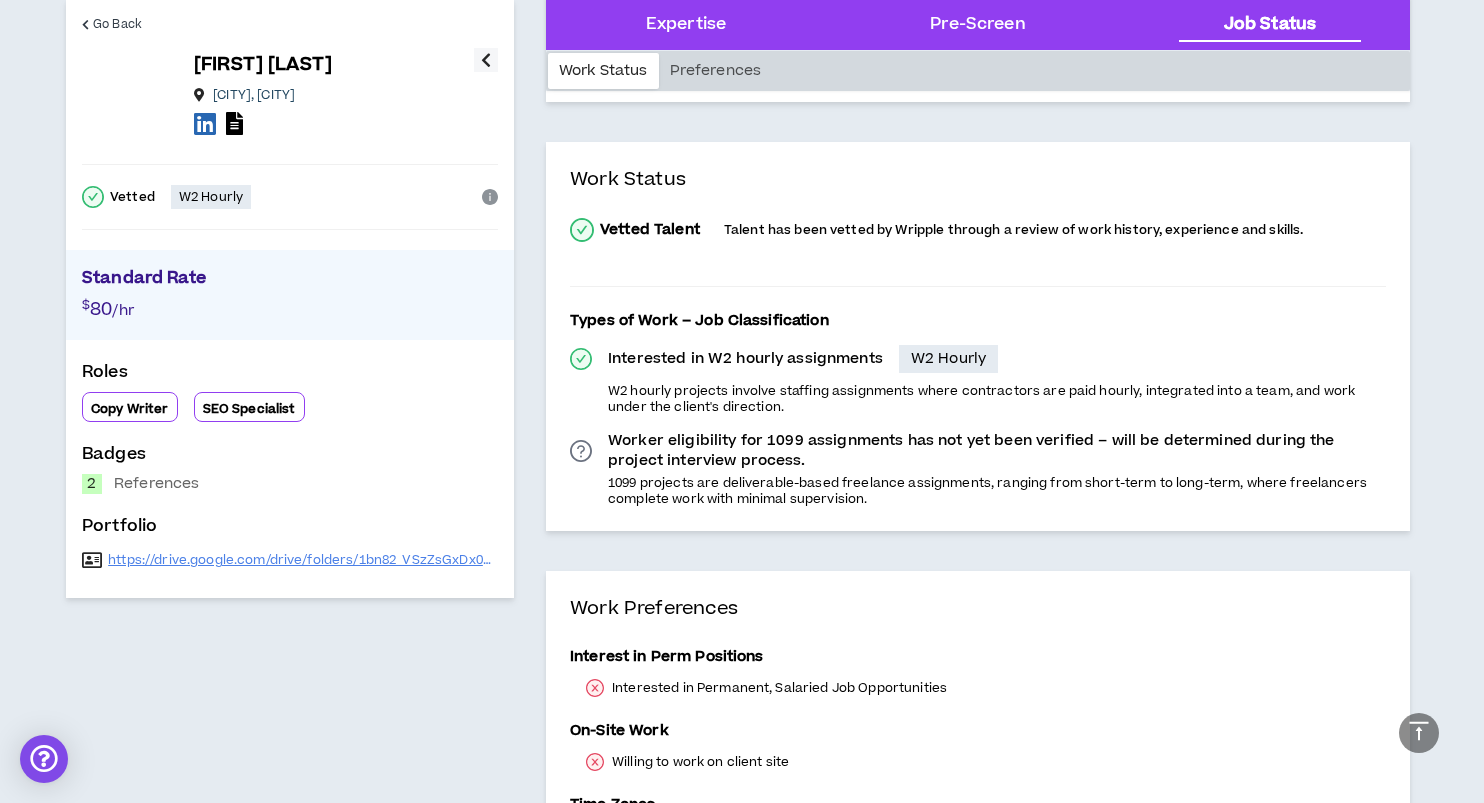 scroll, scrollTop: 2077, scrollLeft: 0, axis: vertical 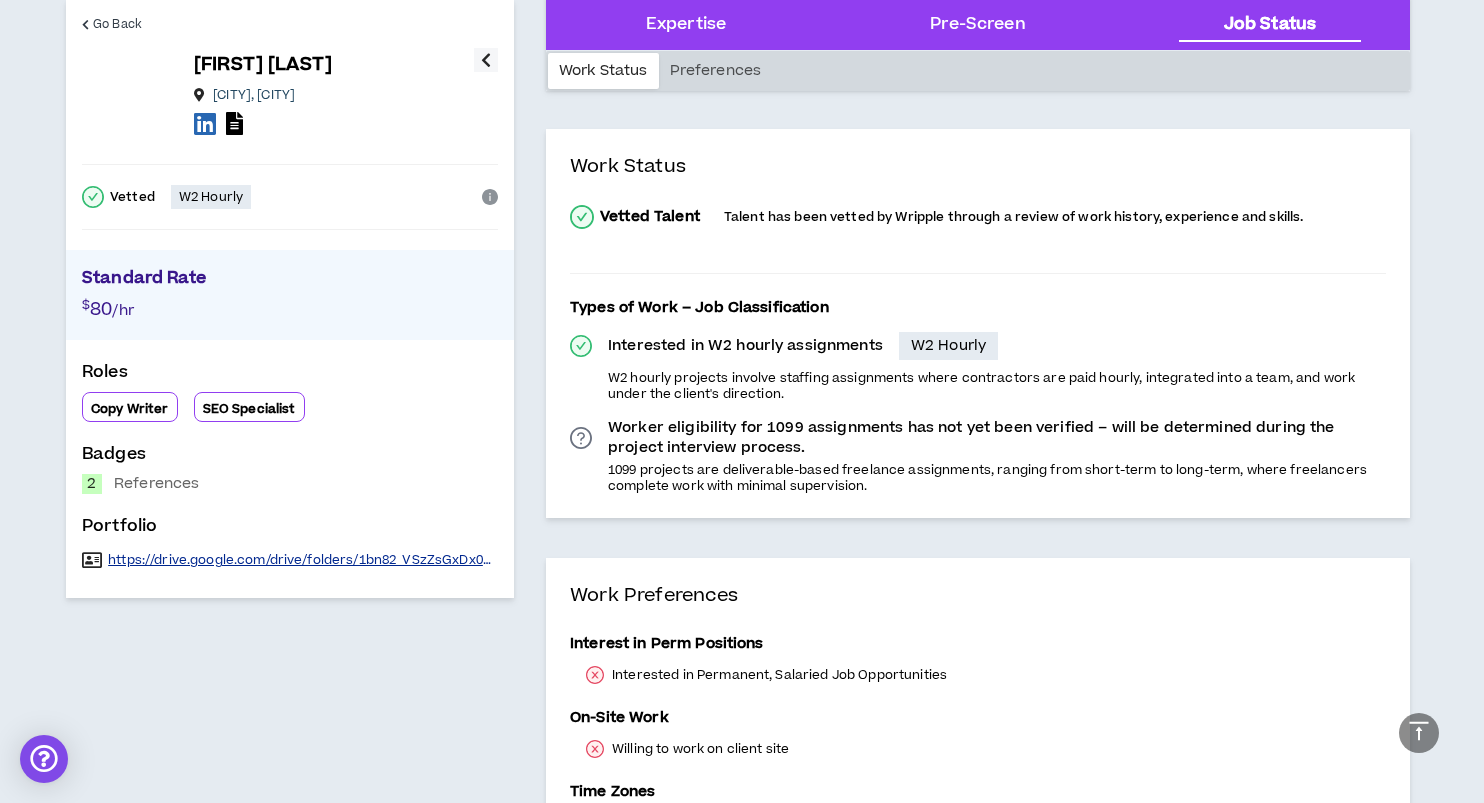 click on "https://drive.google.com/drive/folders/1bn82_VSzZsGxDx0GyLlz-lzoweNSTZgD?usp=sharing" at bounding box center [303, 560] 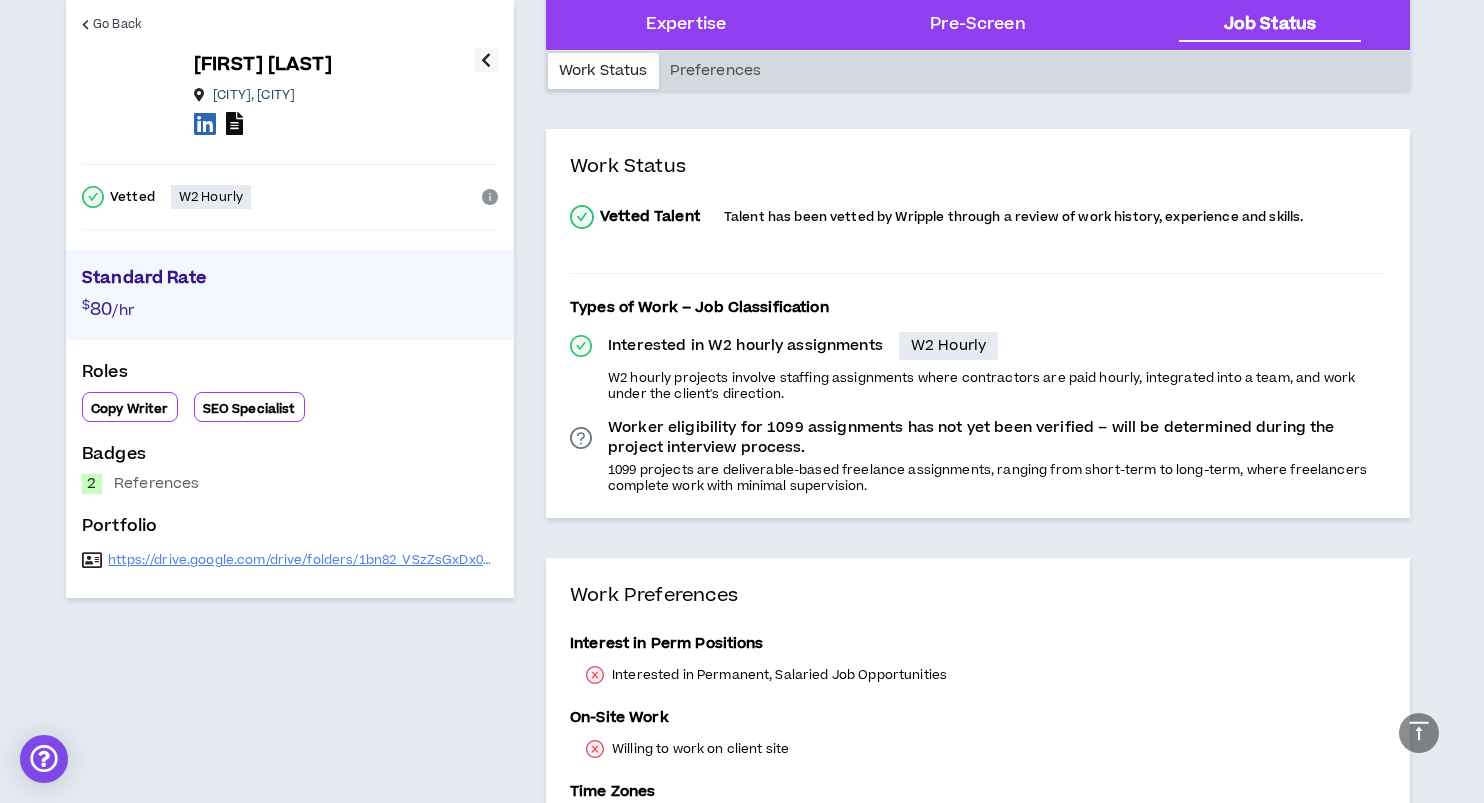 click at bounding box center [234, 123] 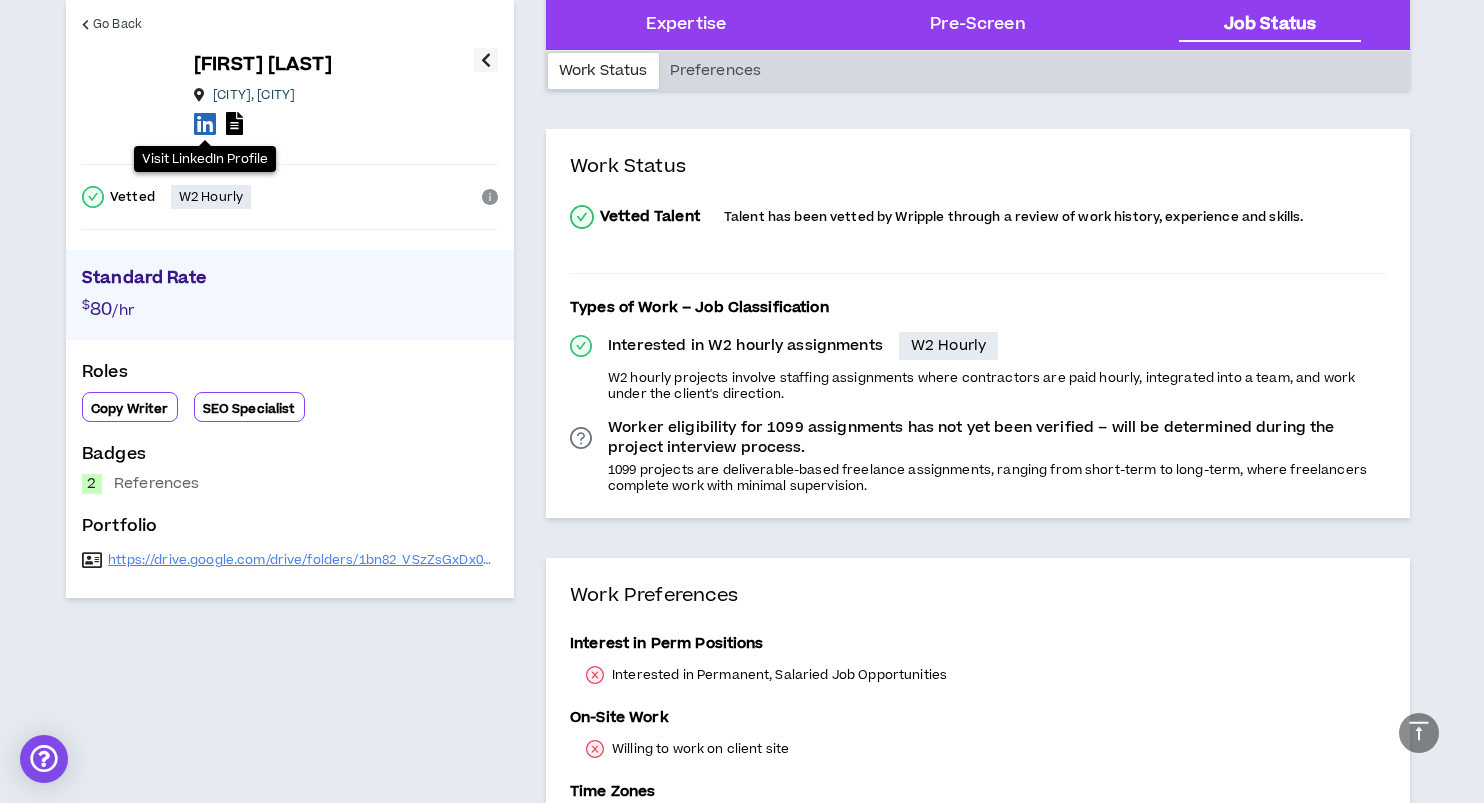click at bounding box center (205, 123) 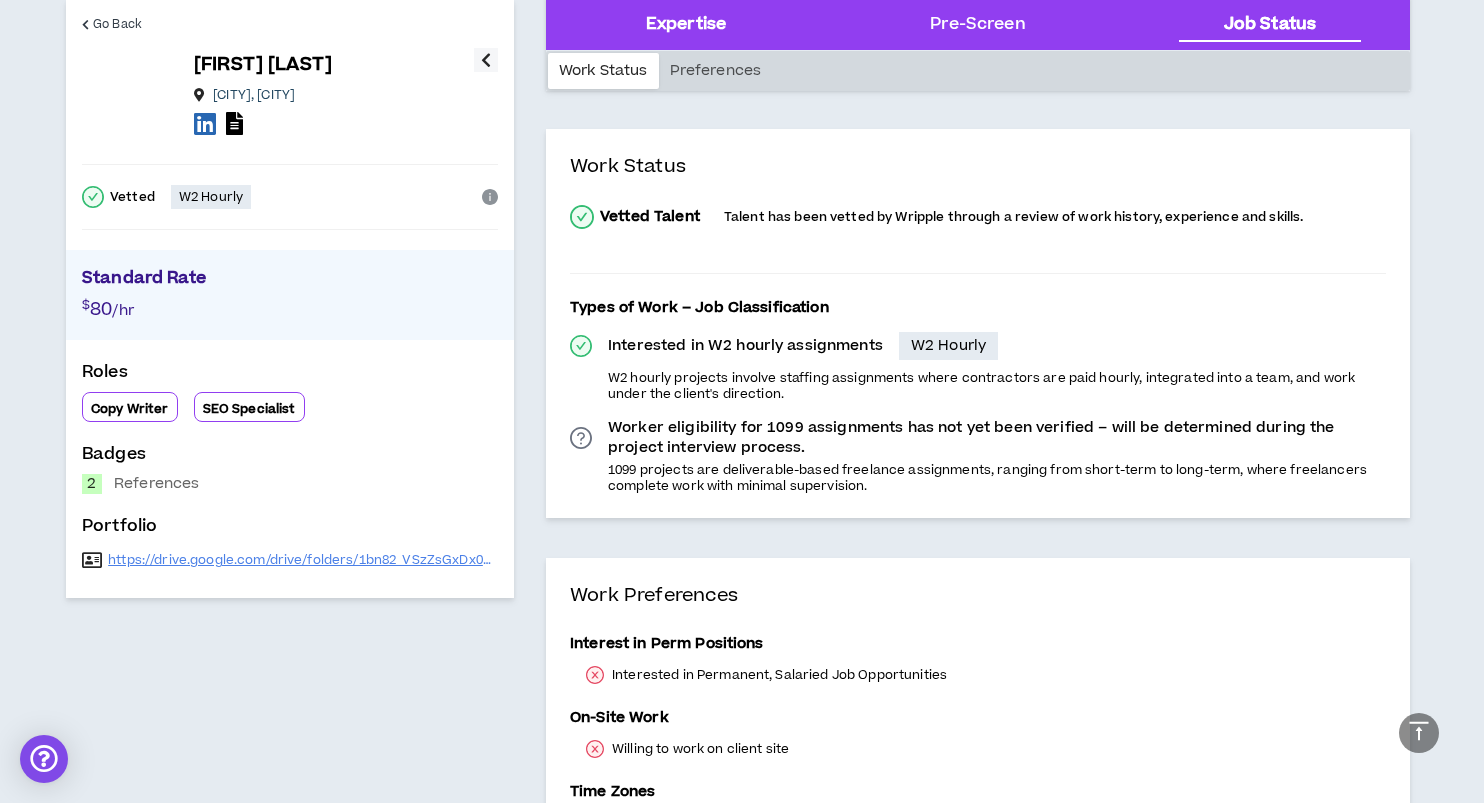 click on "Expertise" at bounding box center (686, 25) 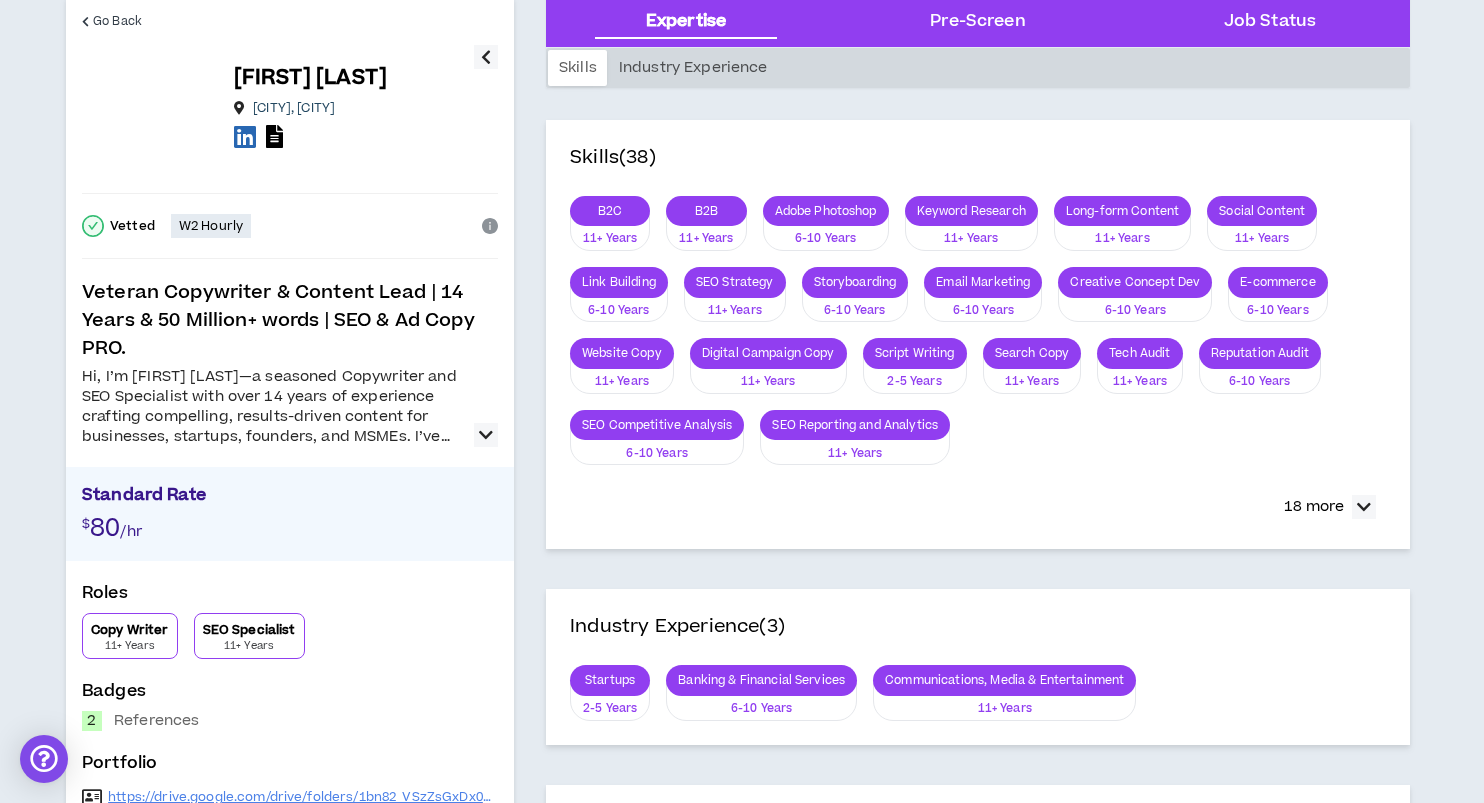 scroll, scrollTop: 78, scrollLeft: 0, axis: vertical 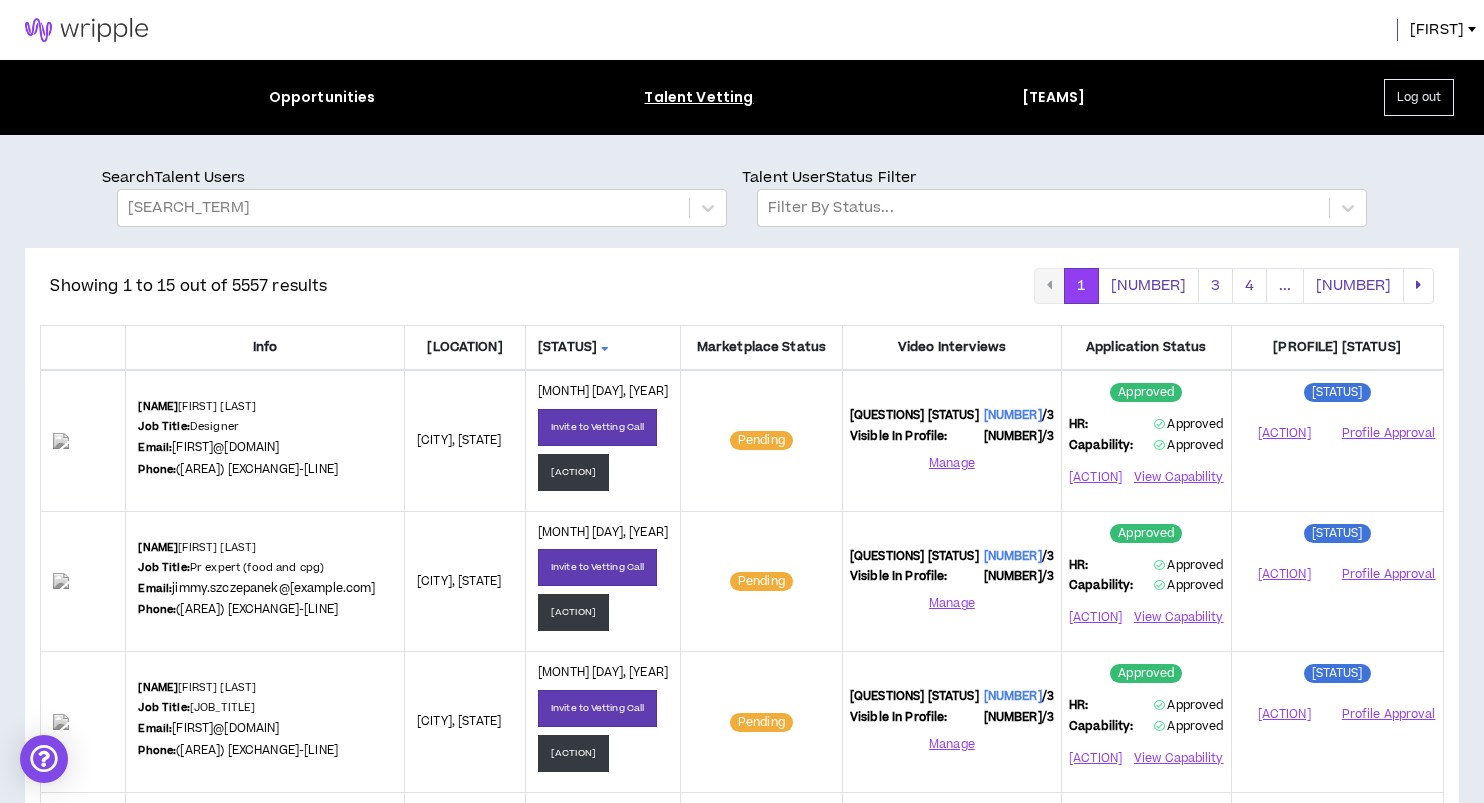 click on "Talent Vetting" at bounding box center [698, 97] 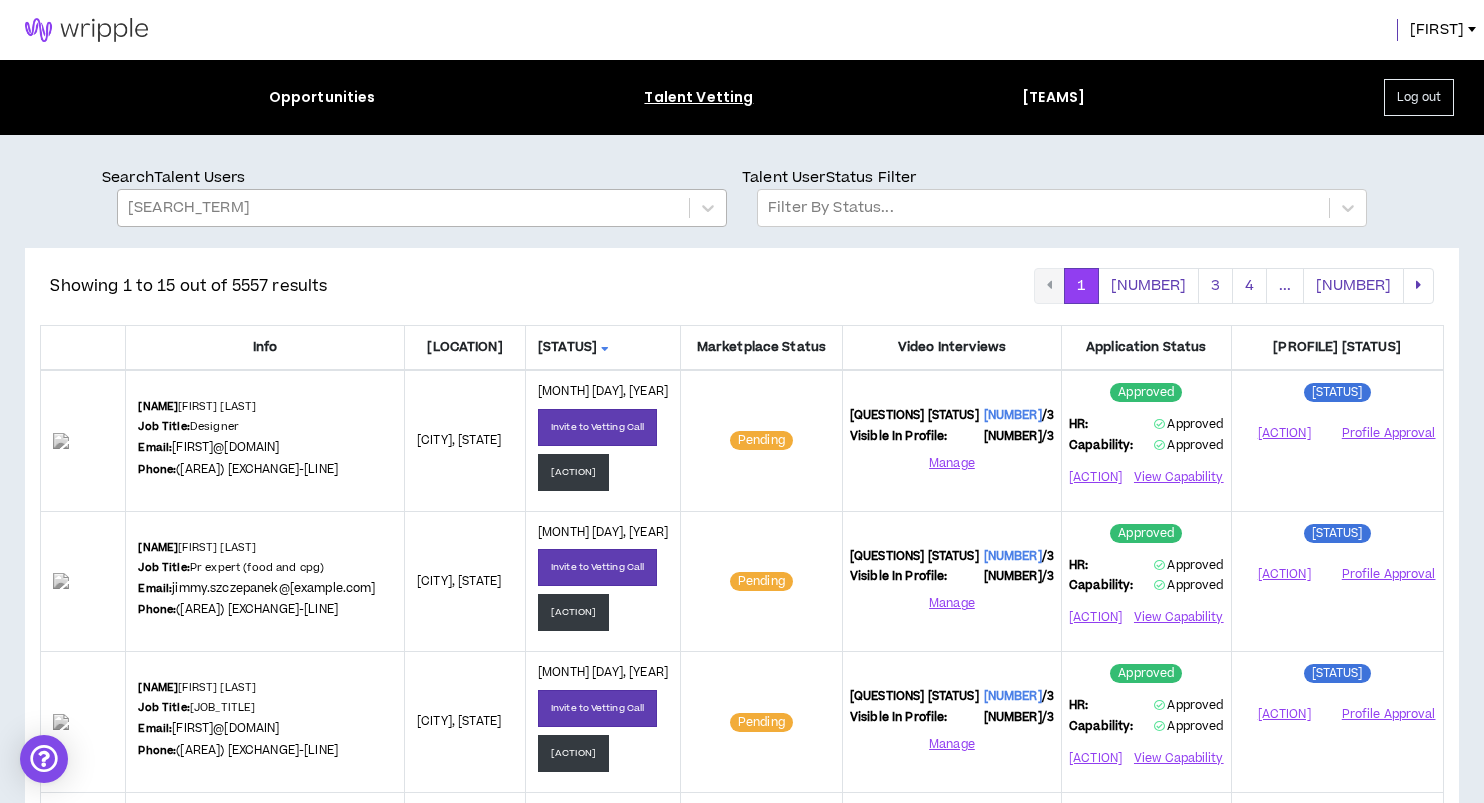 click at bounding box center (403, 208) 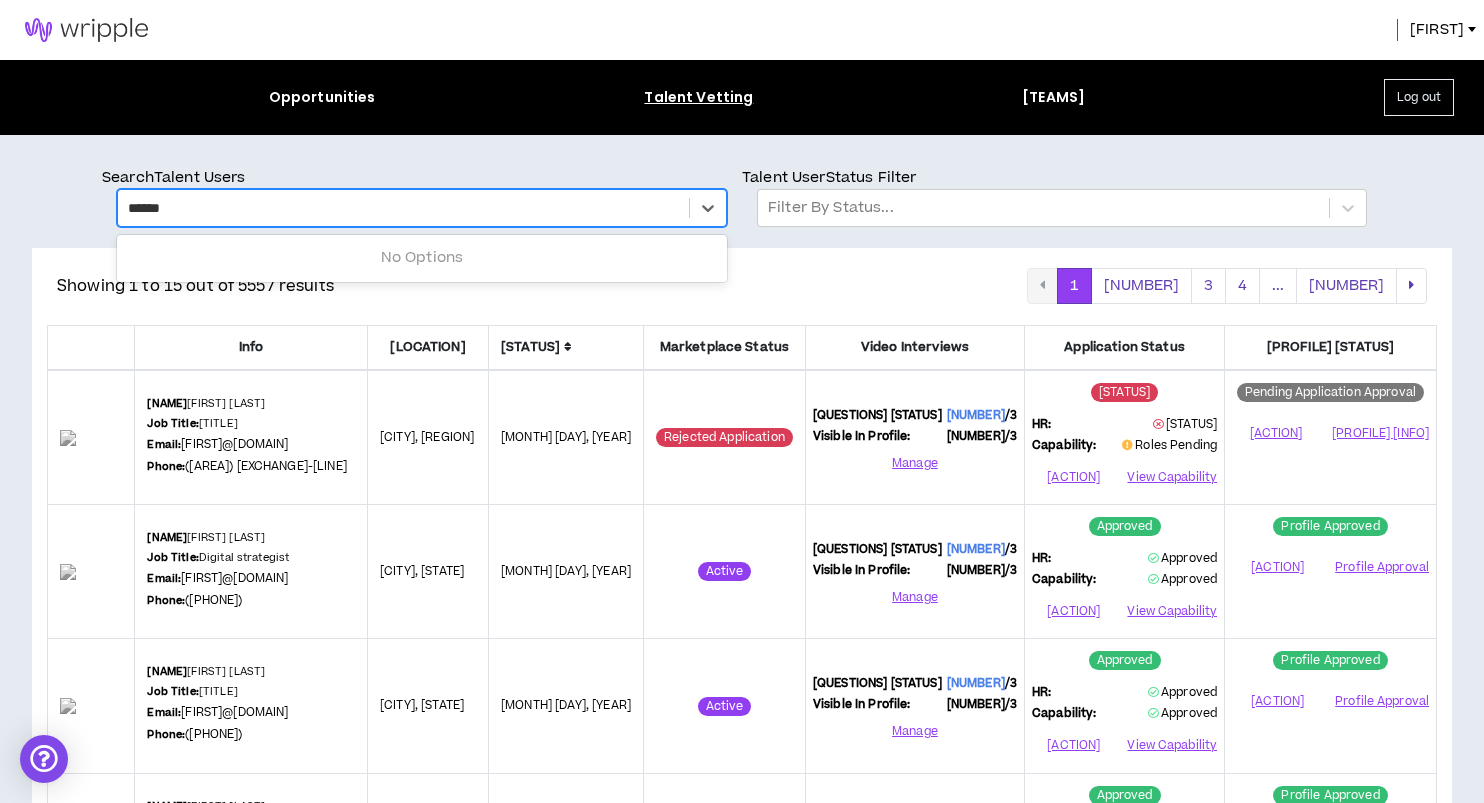 type on "******" 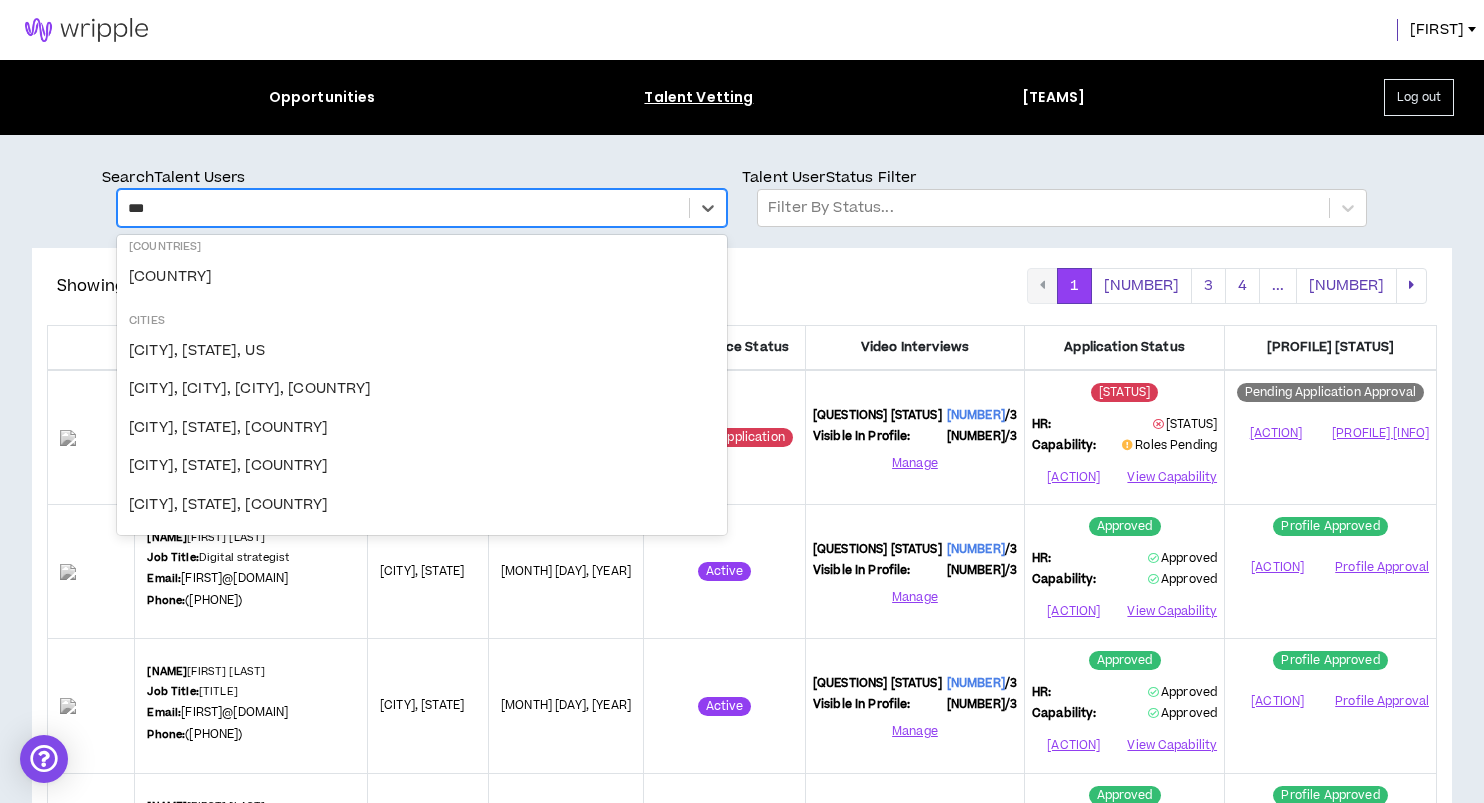 scroll, scrollTop: 0, scrollLeft: 0, axis: both 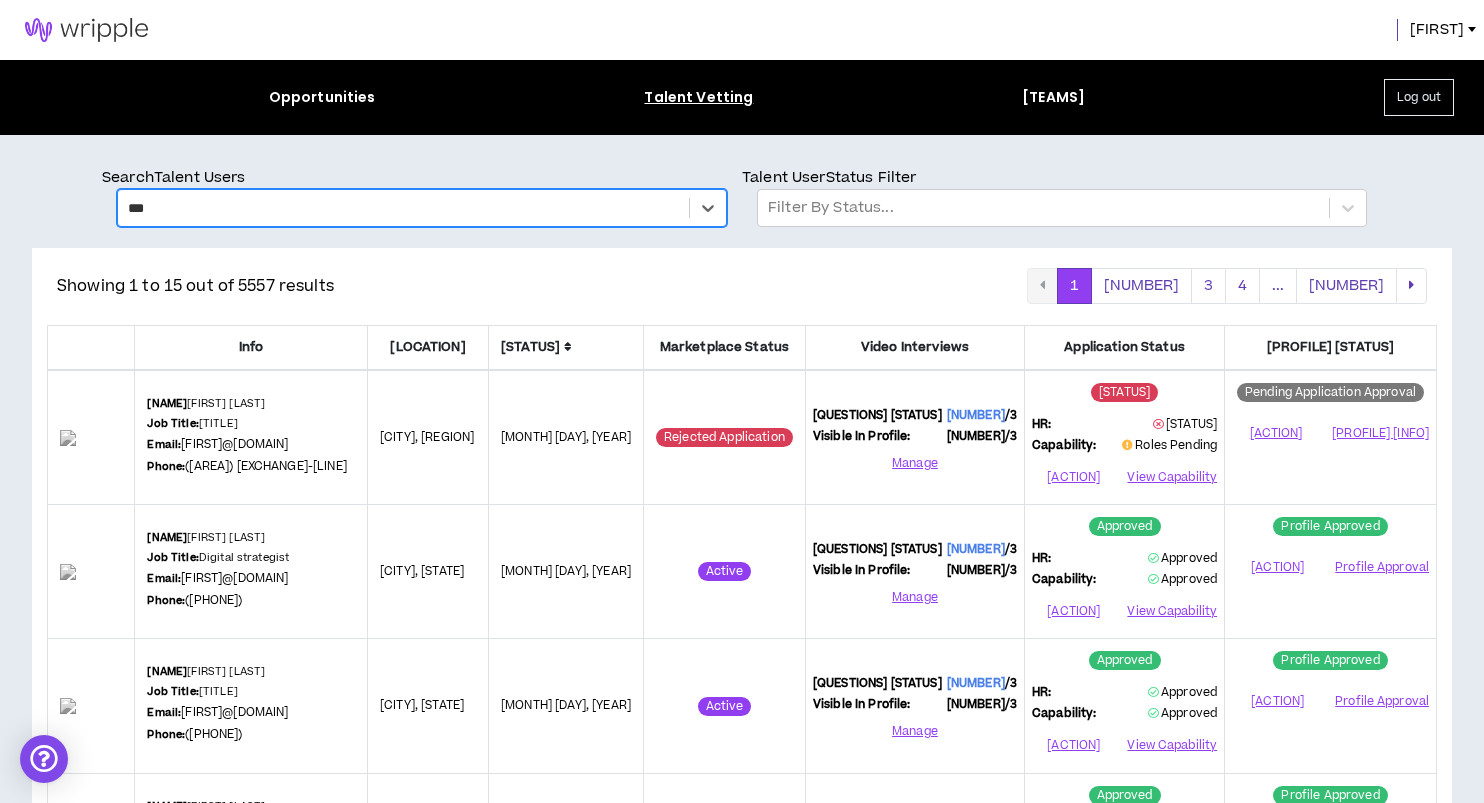 click on "***" at bounding box center [403, 208] 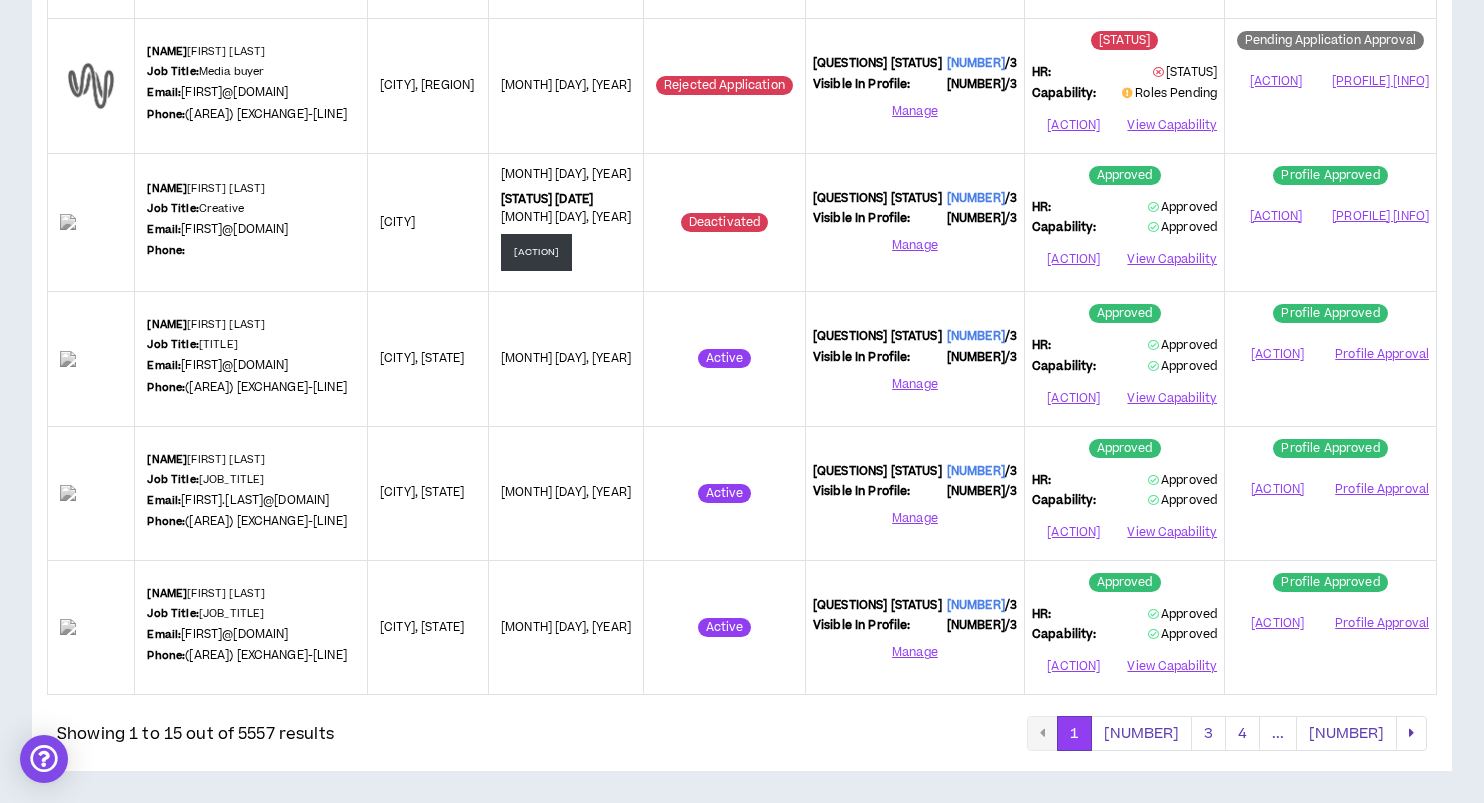 scroll, scrollTop: 0, scrollLeft: 0, axis: both 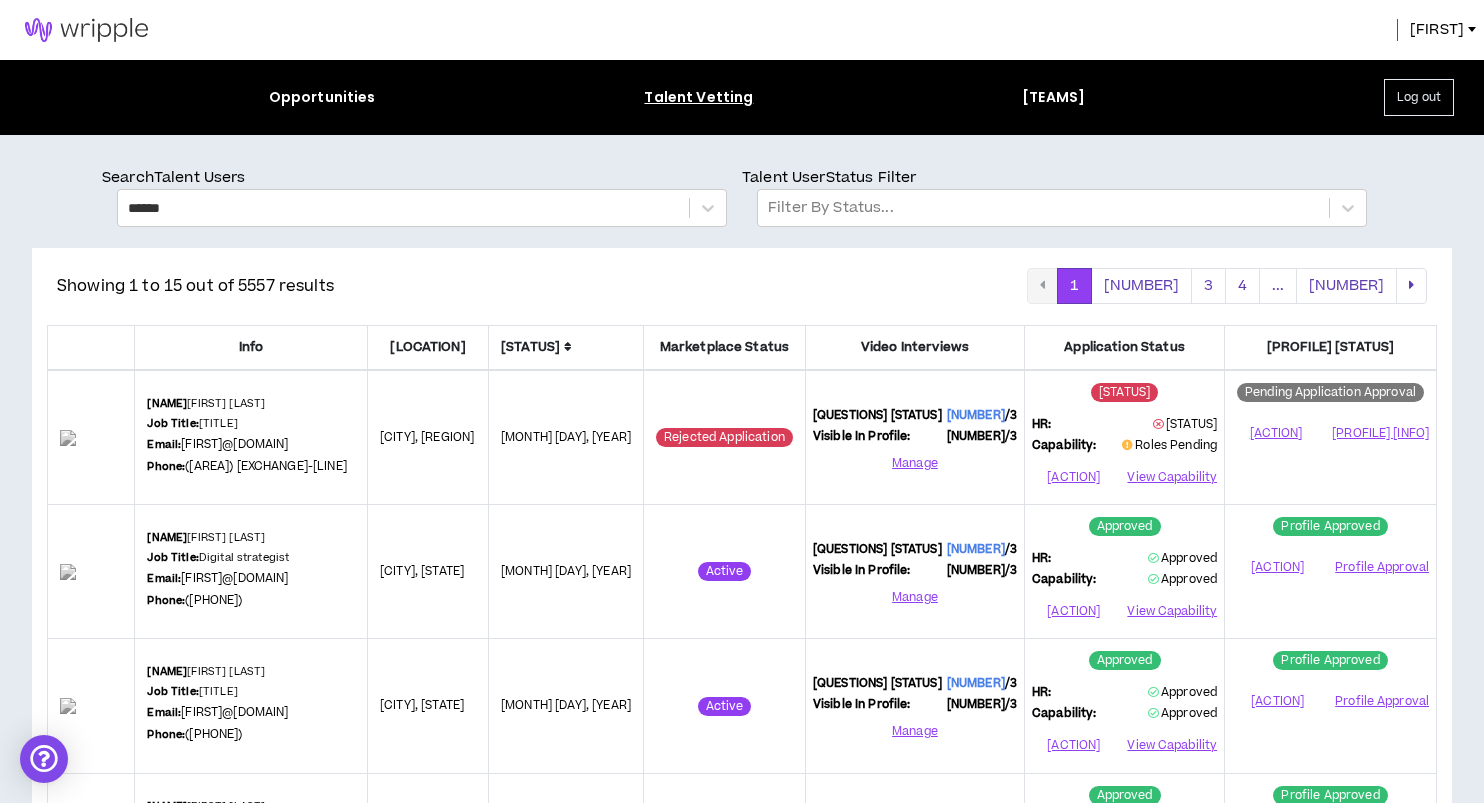 click on "Talent User  Status Filter" at bounding box center [1062, 178] 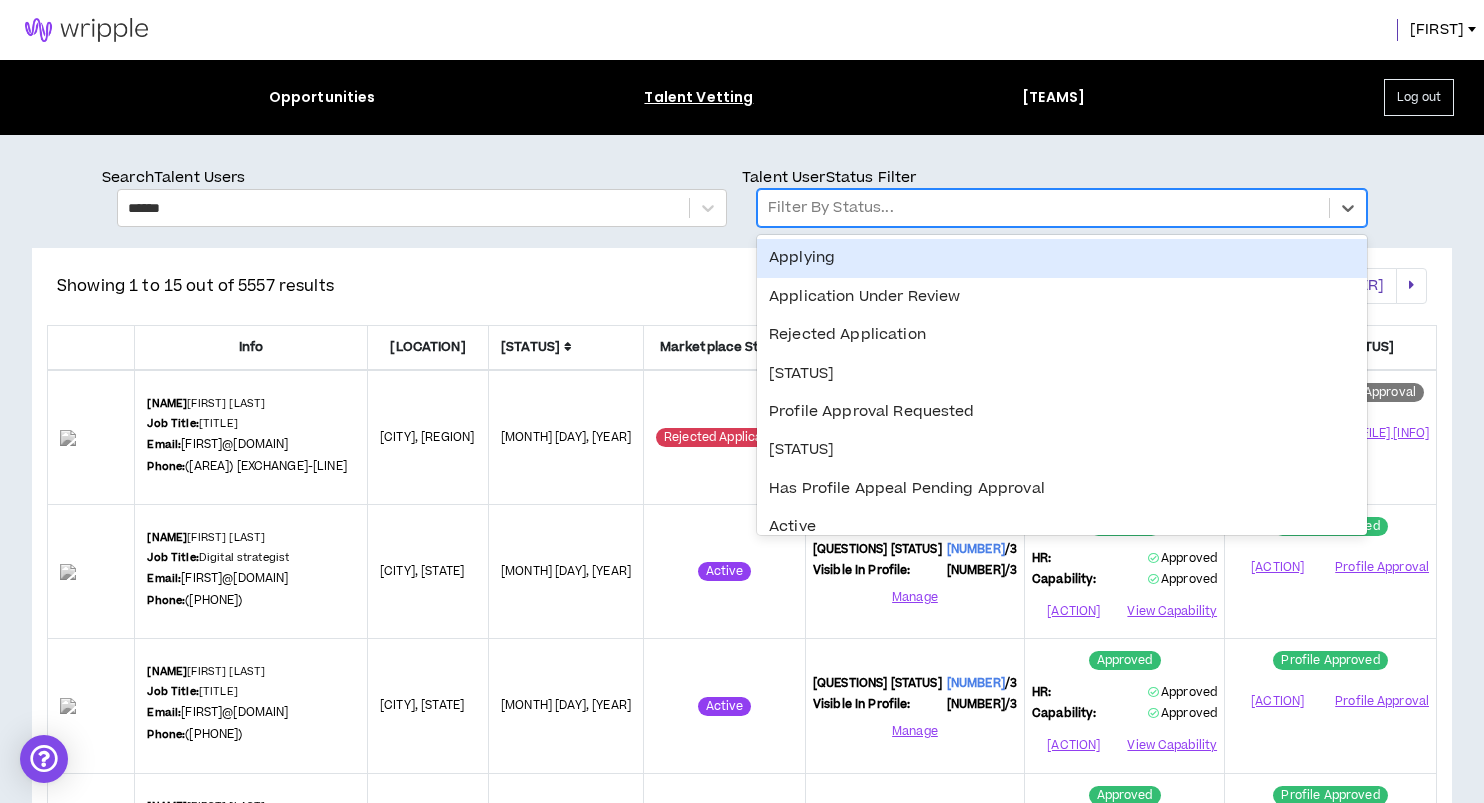 click at bounding box center [1043, 208] 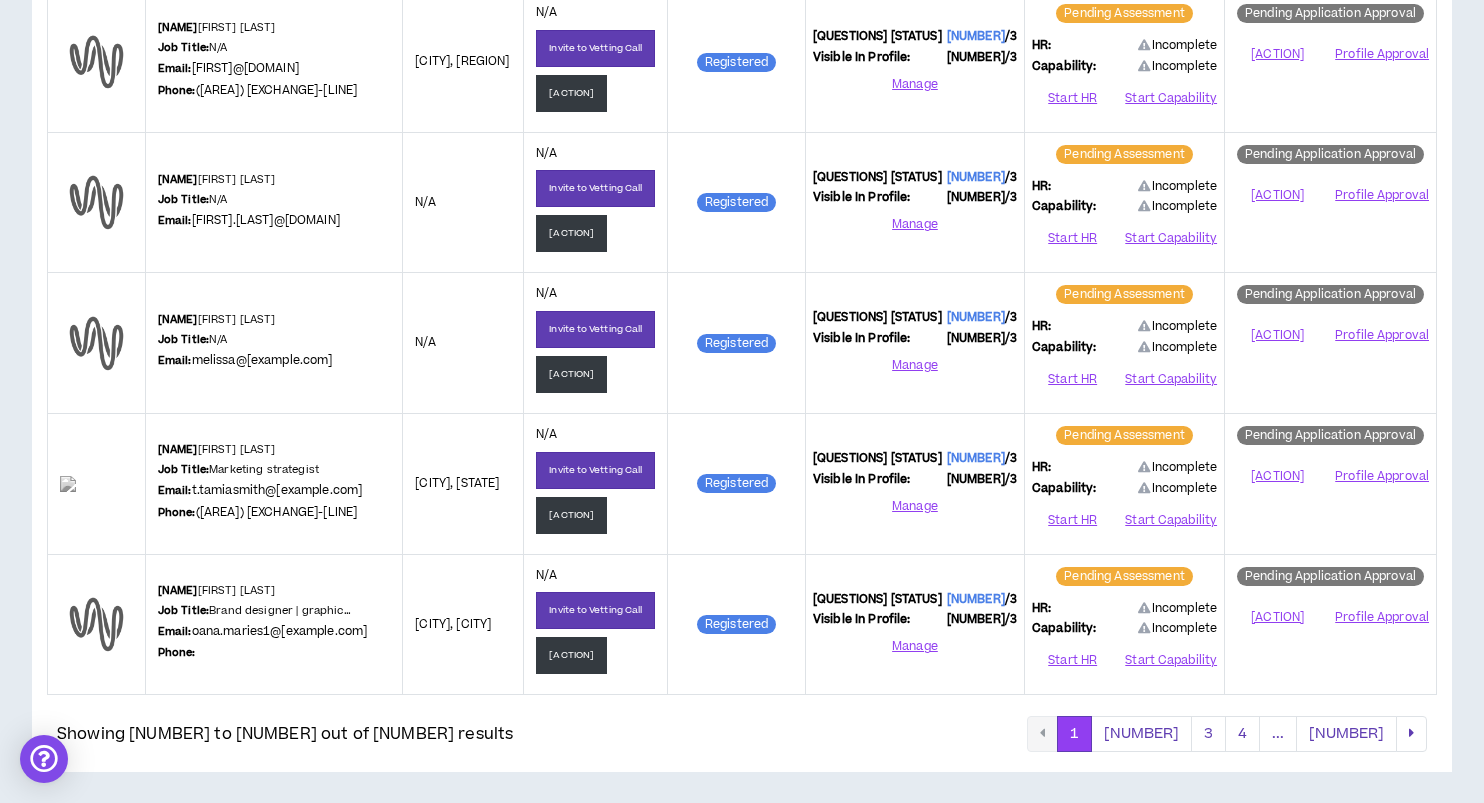 scroll, scrollTop: 0, scrollLeft: 0, axis: both 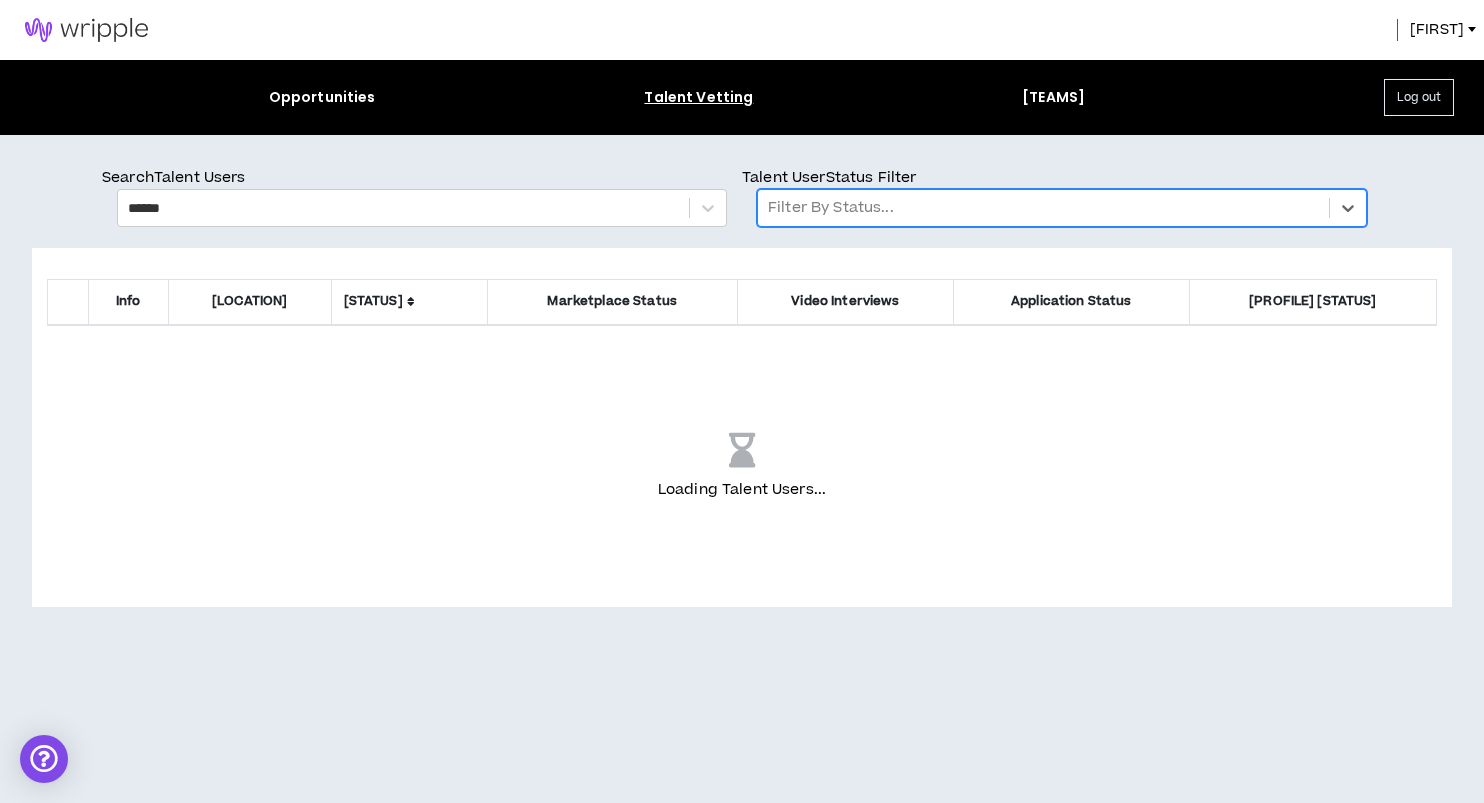 click at bounding box center [1043, 208] 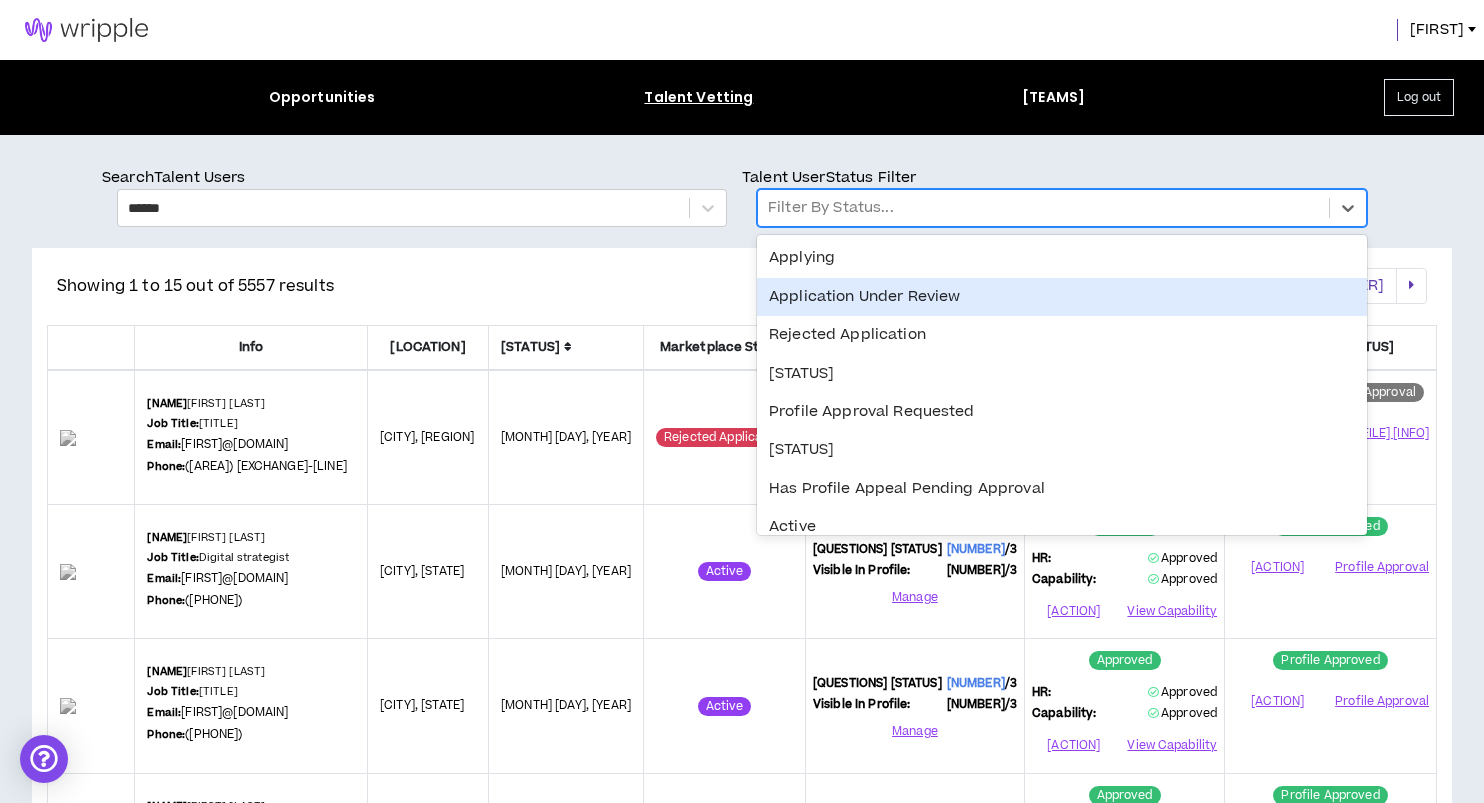 click on "Application Under Review" at bounding box center [1062, 297] 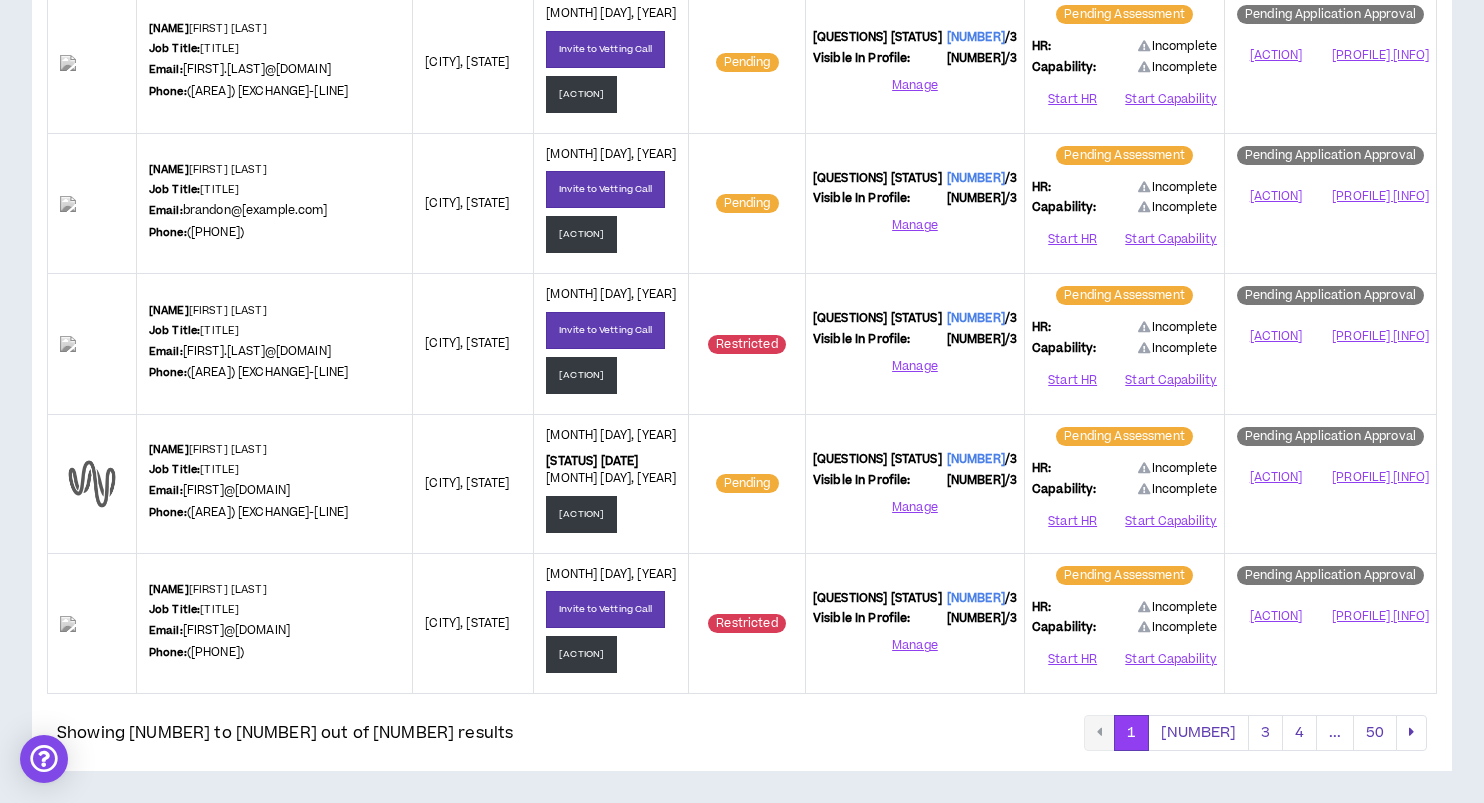 scroll, scrollTop: 0, scrollLeft: 0, axis: both 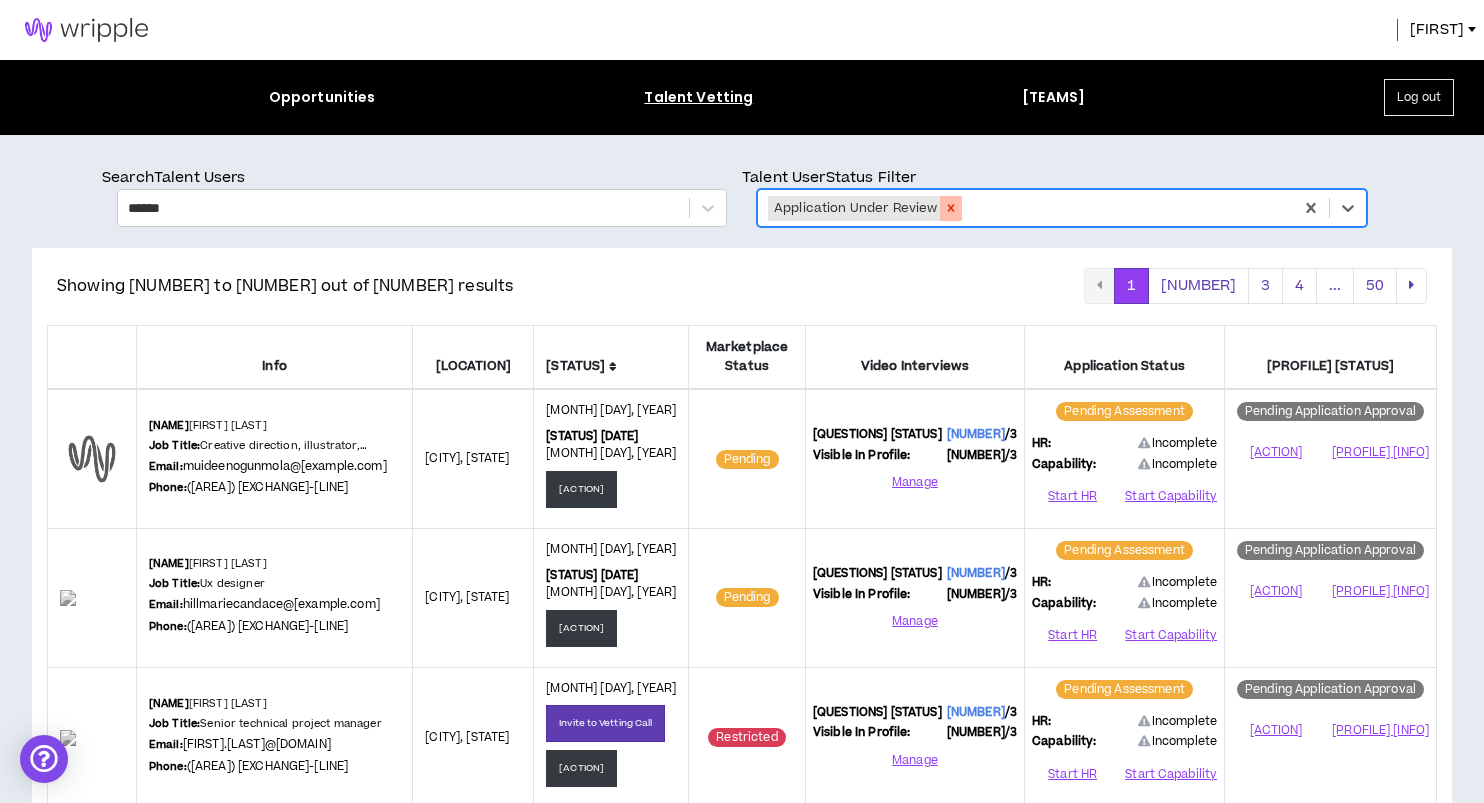 click at bounding box center [951, 208] 